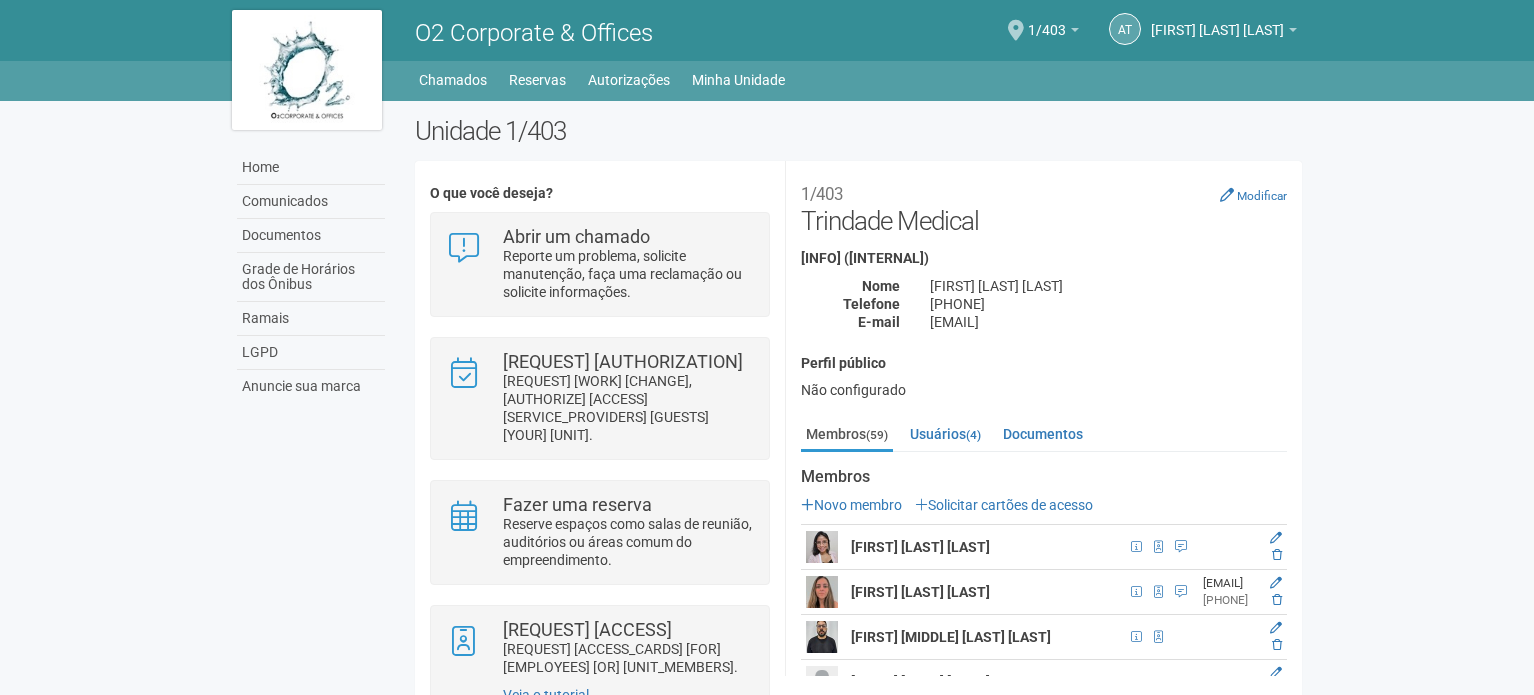 scroll, scrollTop: 0, scrollLeft: 0, axis: both 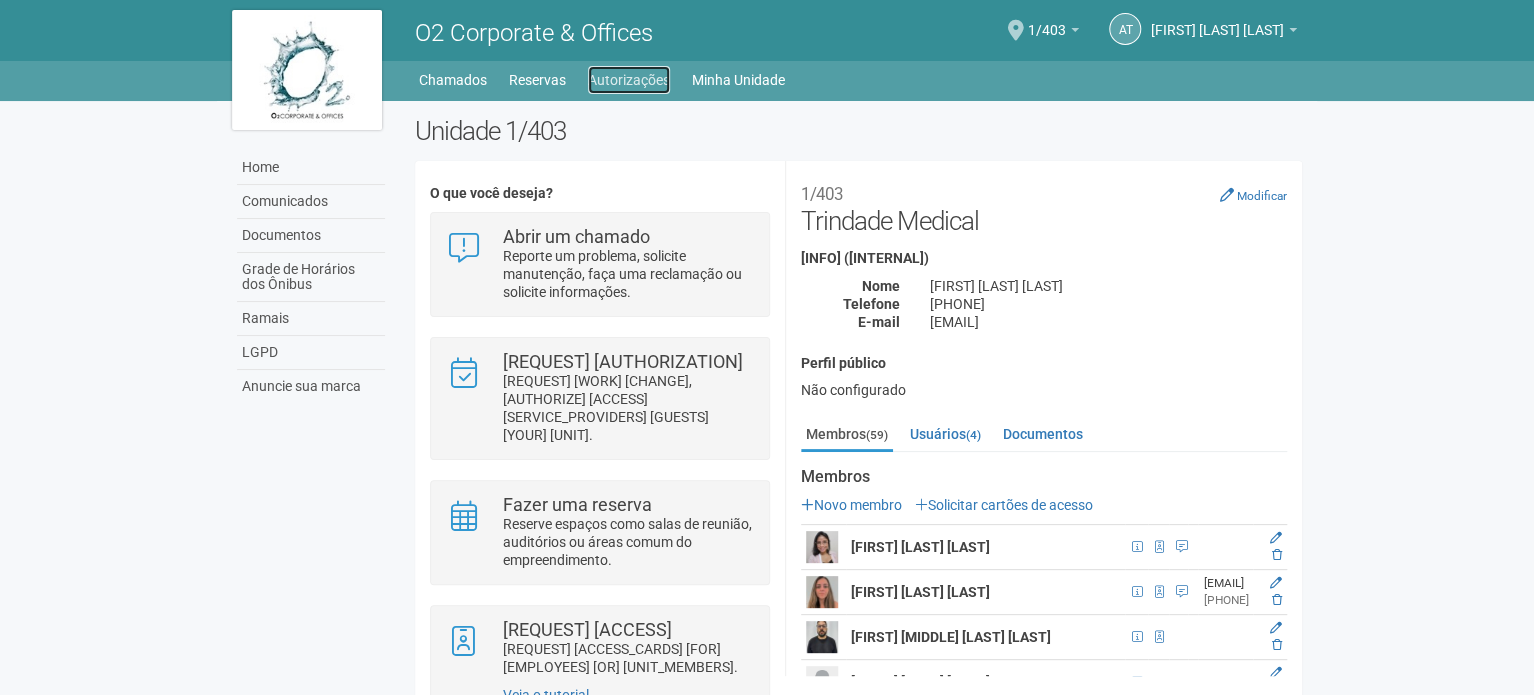 click on "Autorizações" at bounding box center [629, 80] 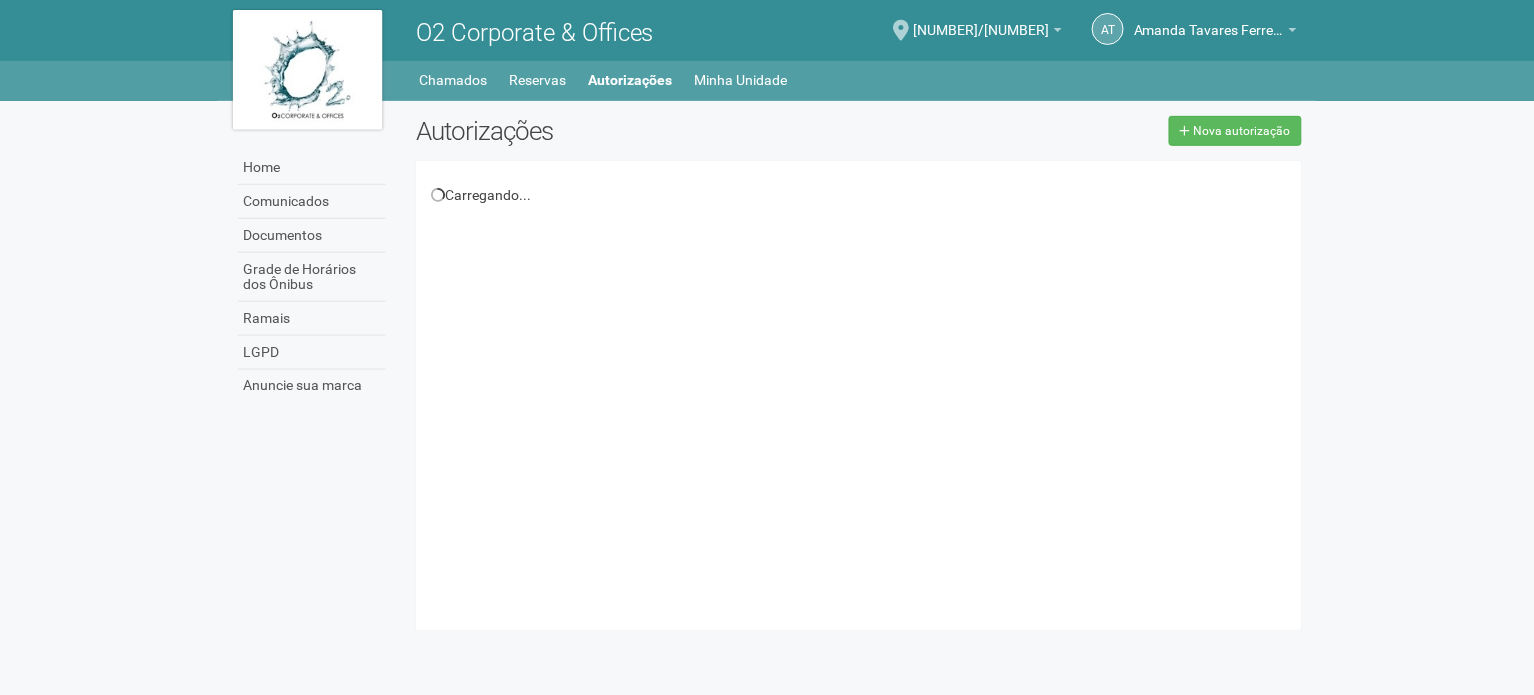 scroll, scrollTop: 0, scrollLeft: 0, axis: both 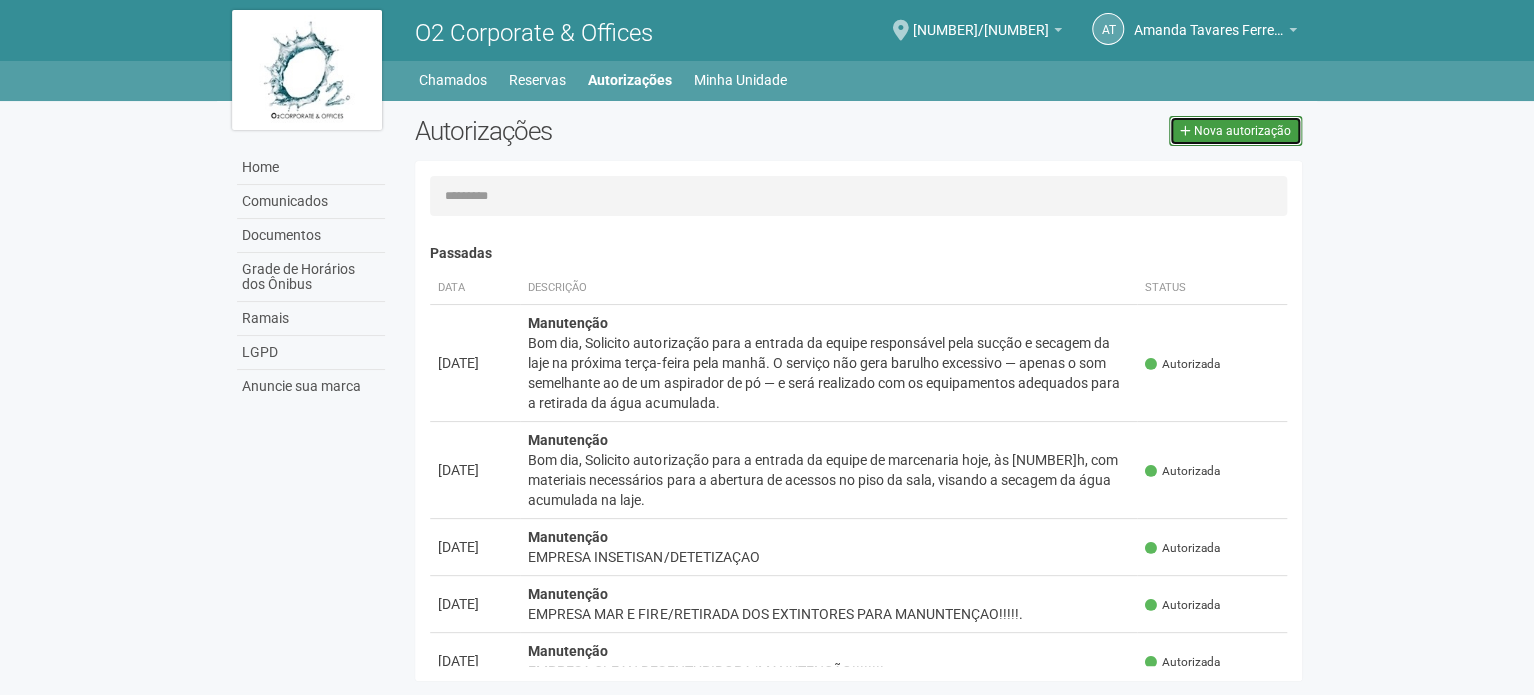 click on "Nova autorização" at bounding box center [1242, 131] 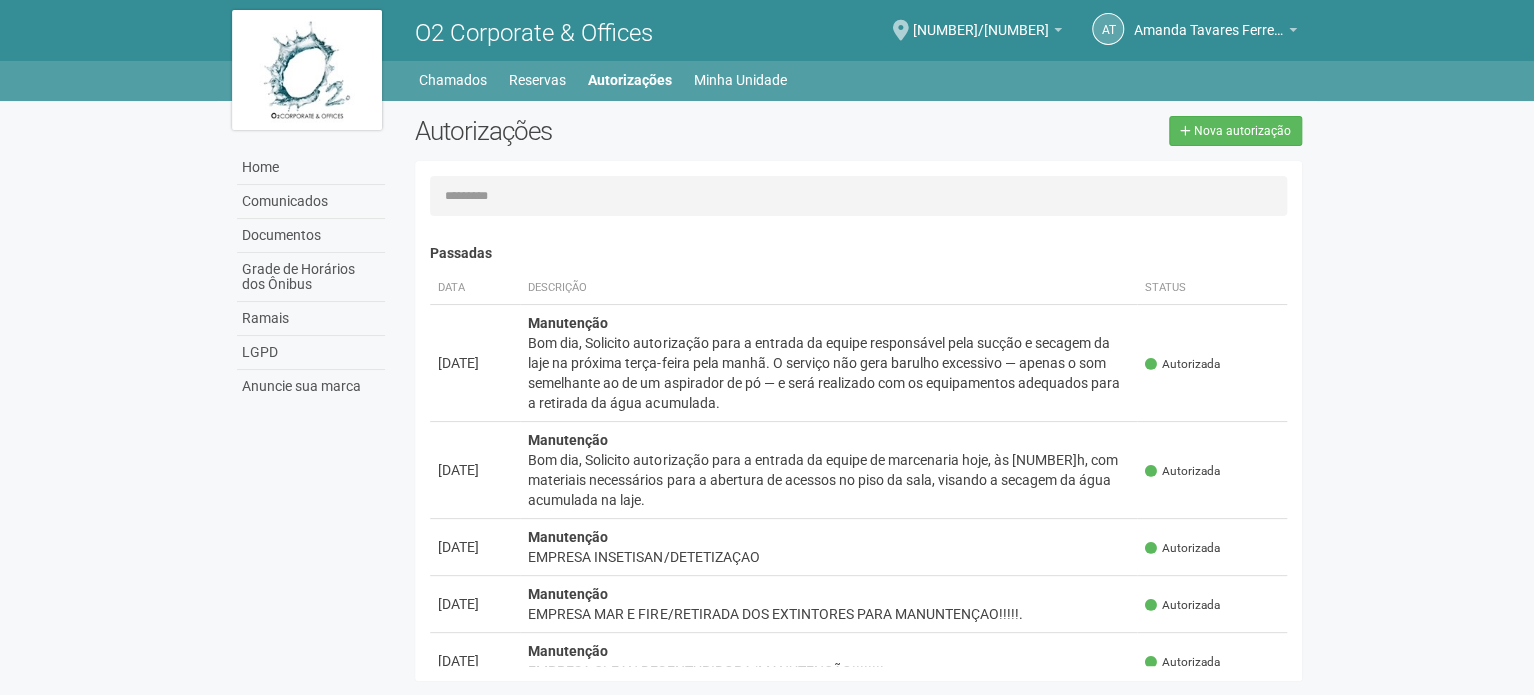 scroll, scrollTop: 31, scrollLeft: 0, axis: vertical 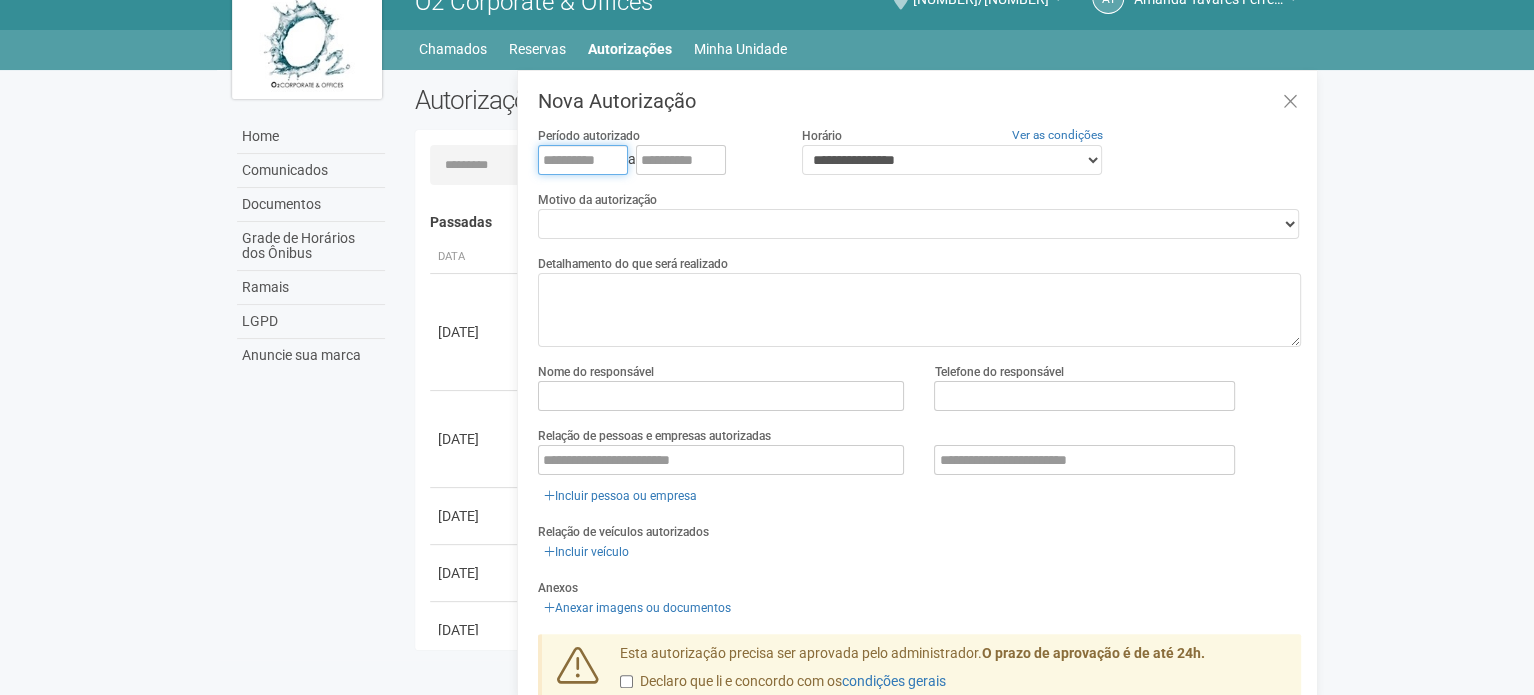 click at bounding box center [583, 160] 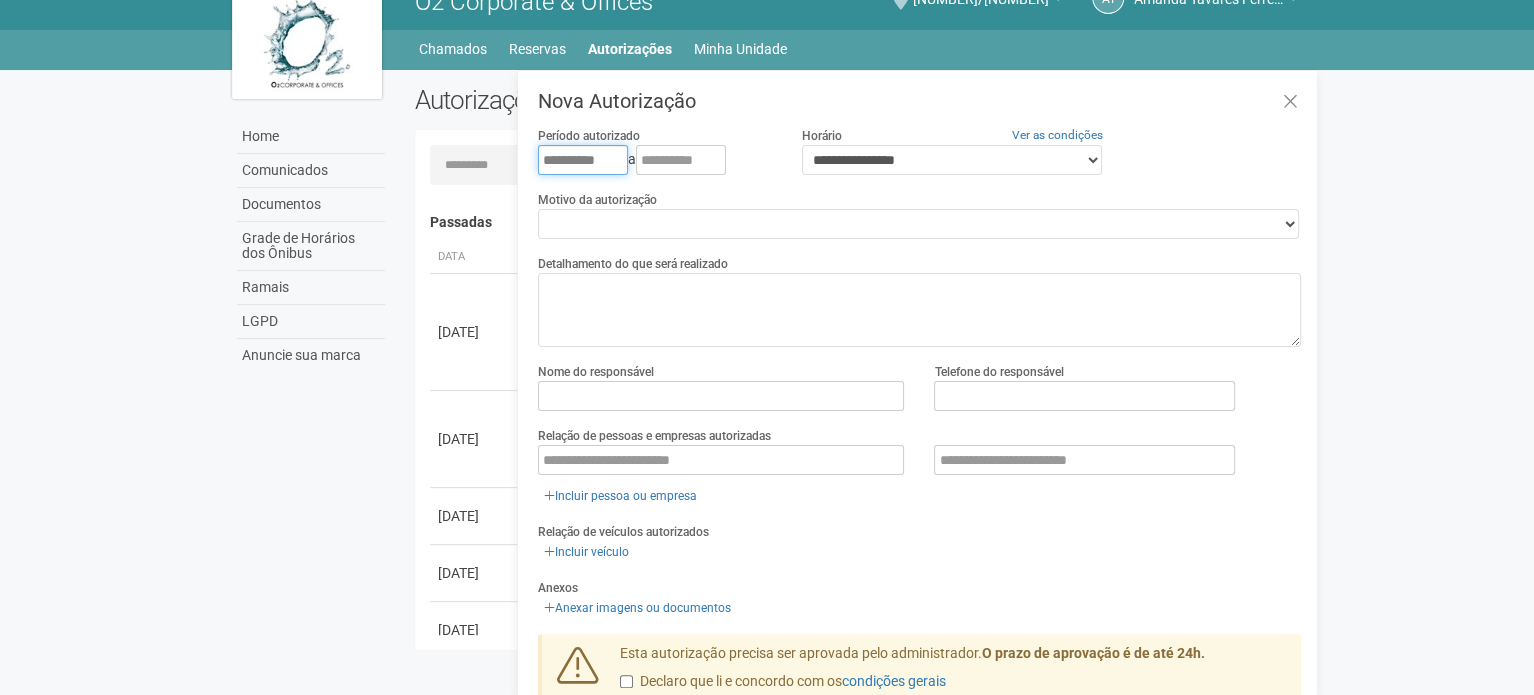 type on "**********" 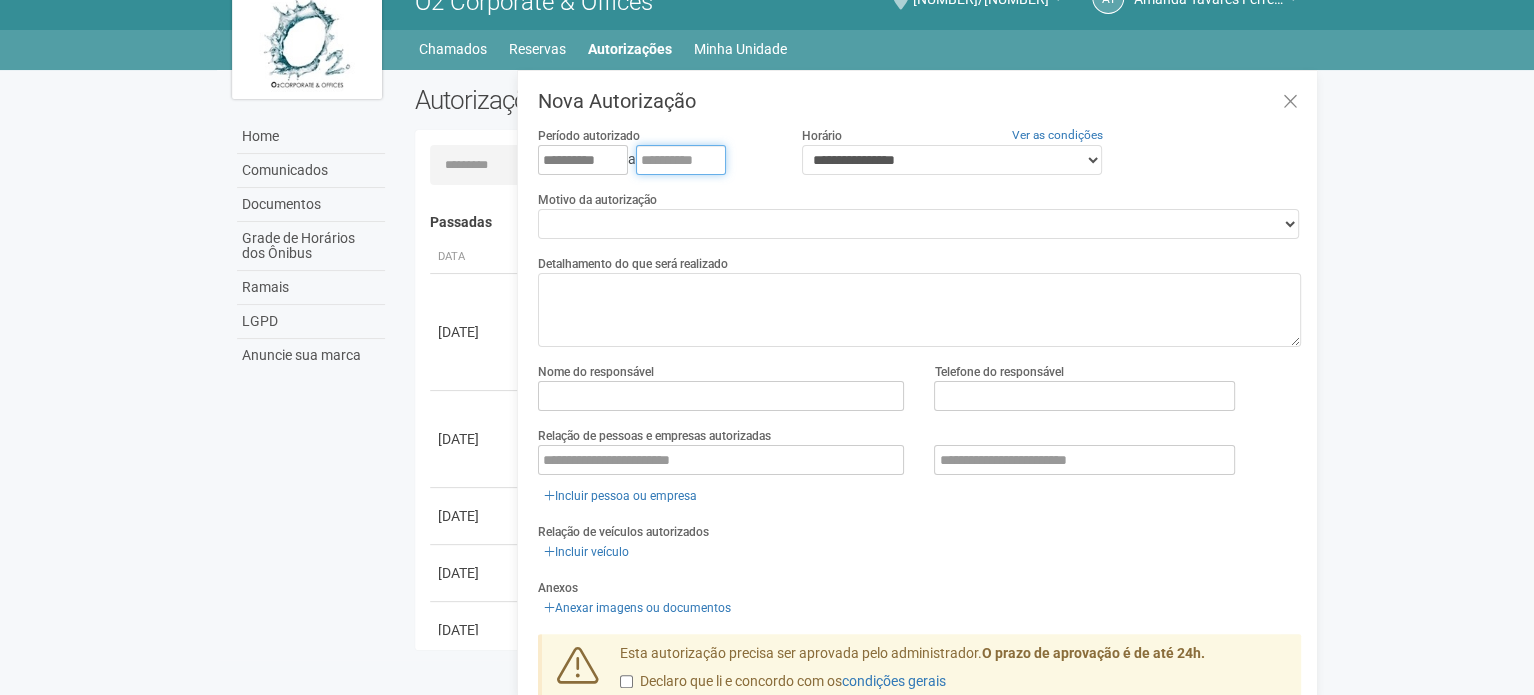 drag, startPoint x: 653, startPoint y: 158, endPoint x: 673, endPoint y: 177, distance: 27.58623 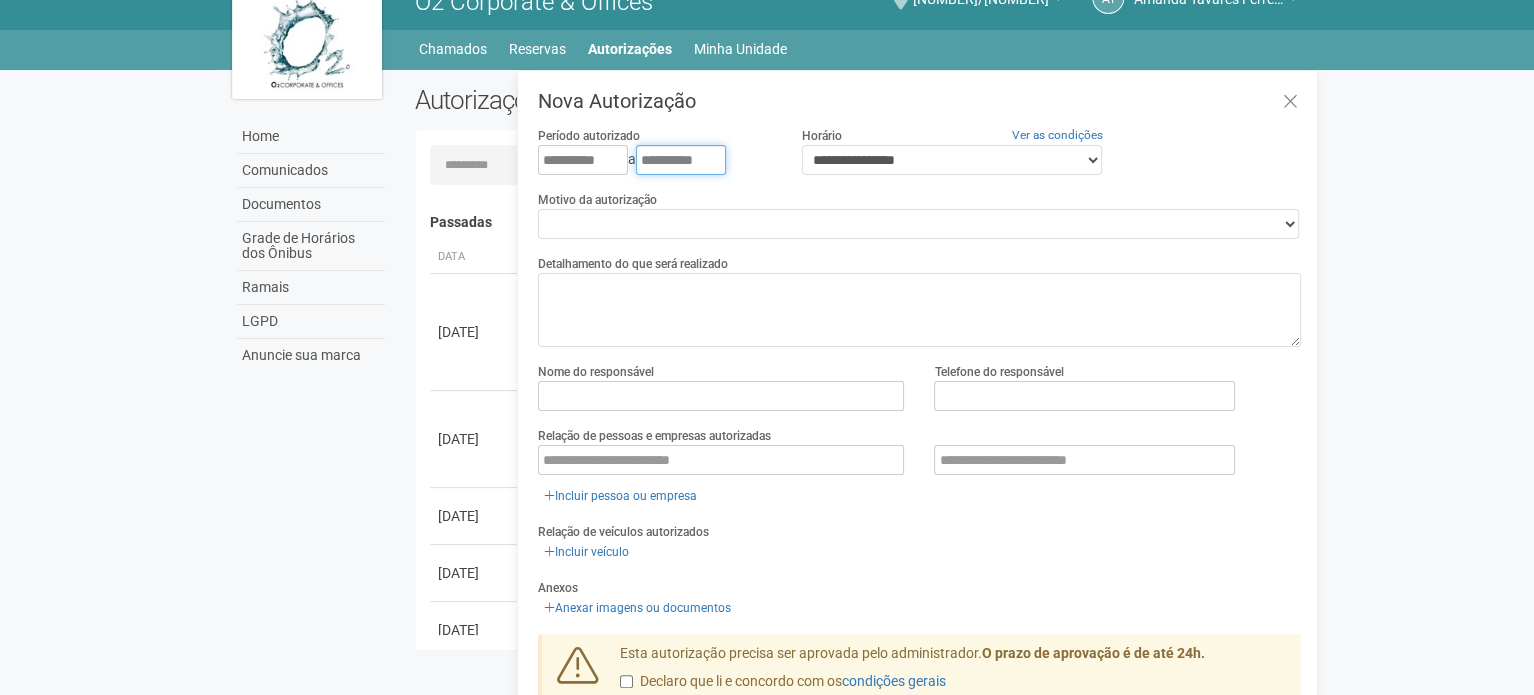 type on "**********" 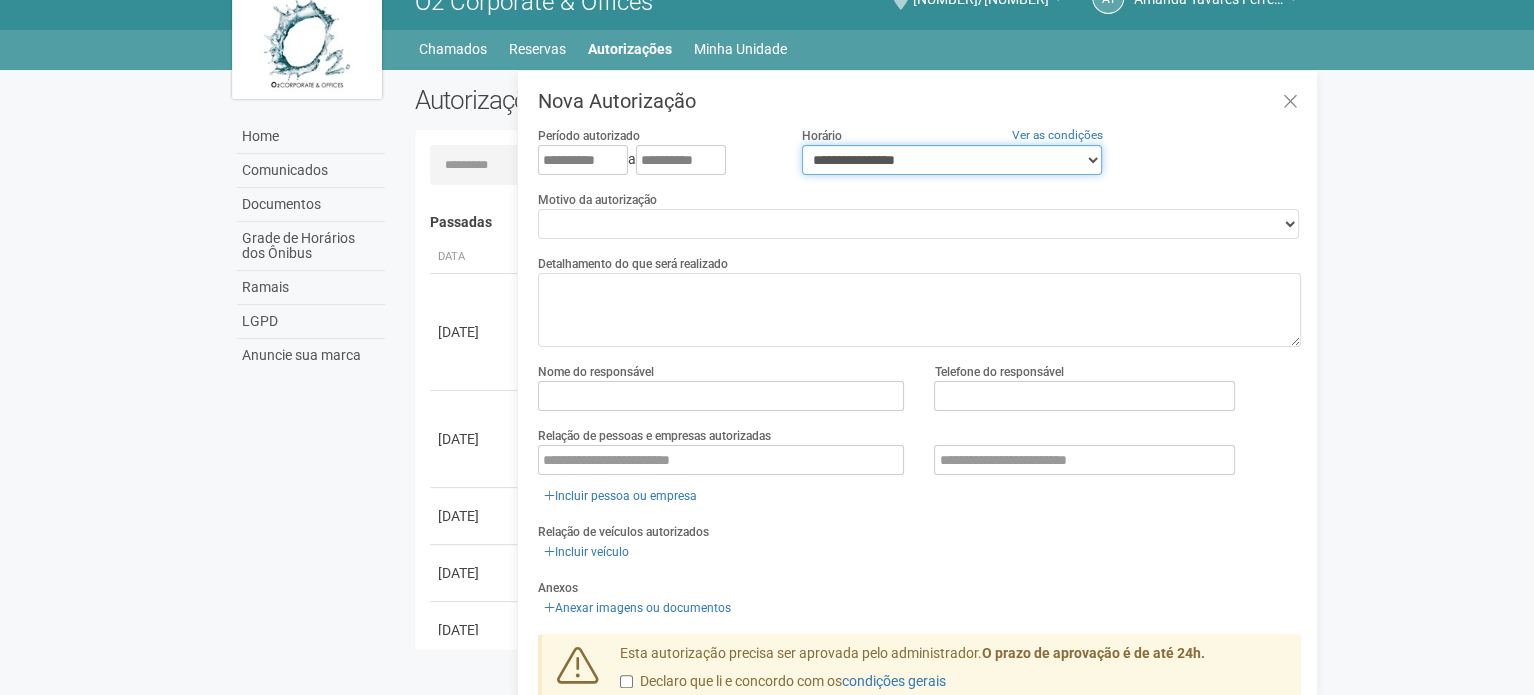 click on "**********" at bounding box center (952, 160) 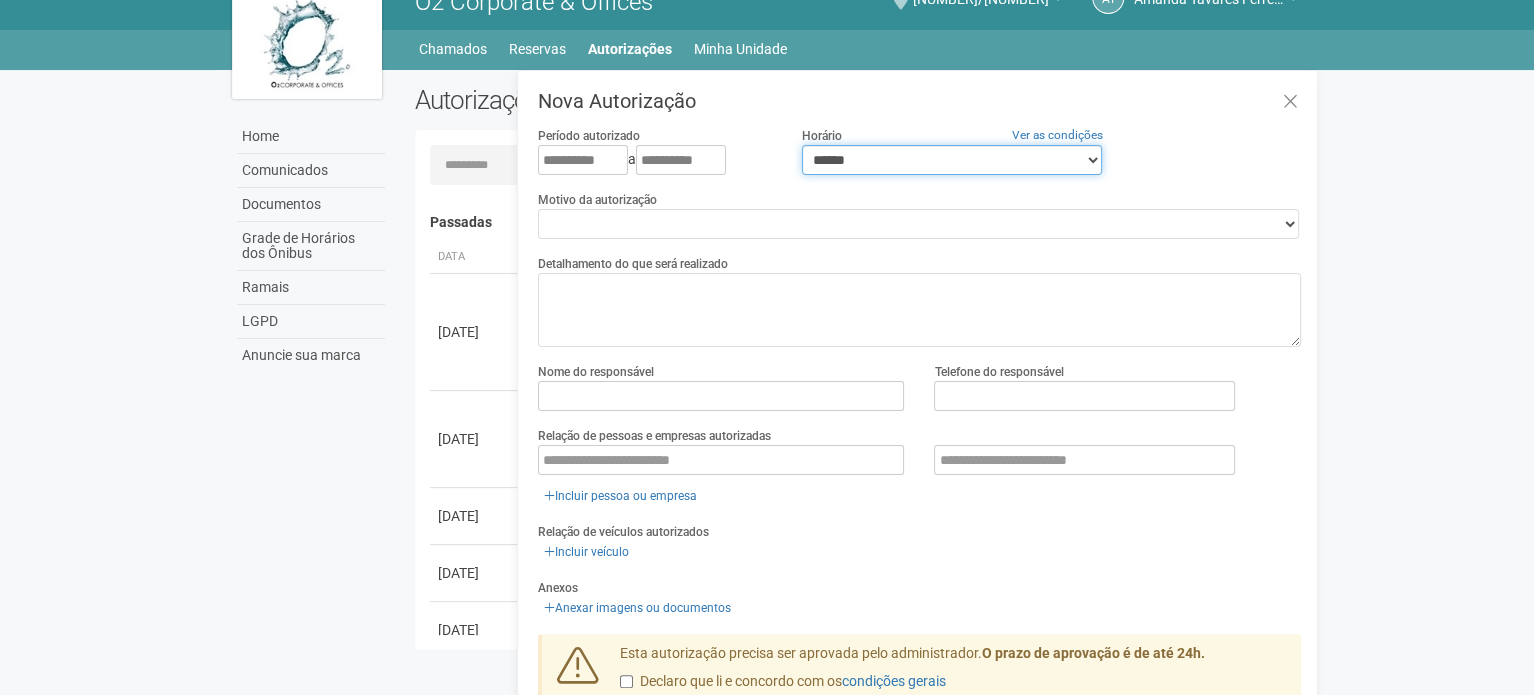 click on "**********" at bounding box center [952, 160] 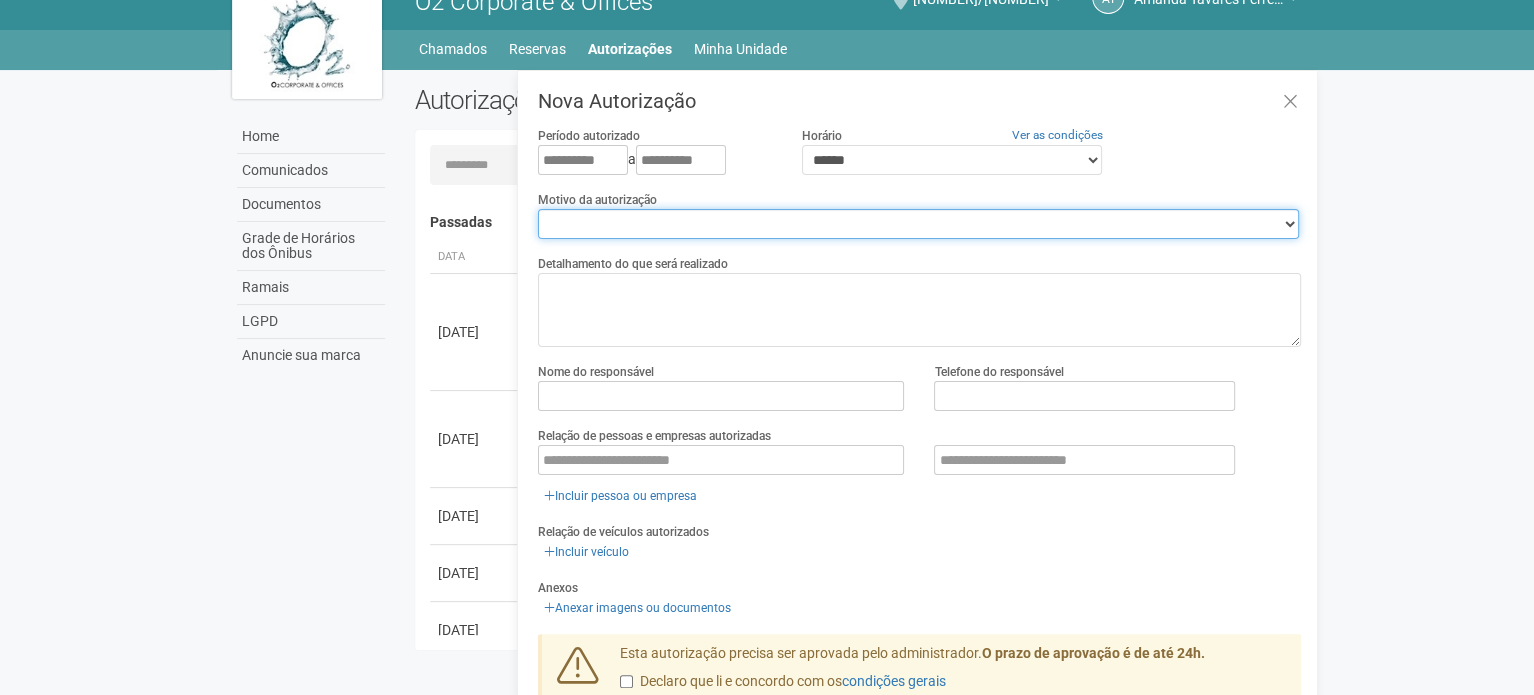 click on "**********" at bounding box center (918, 224) 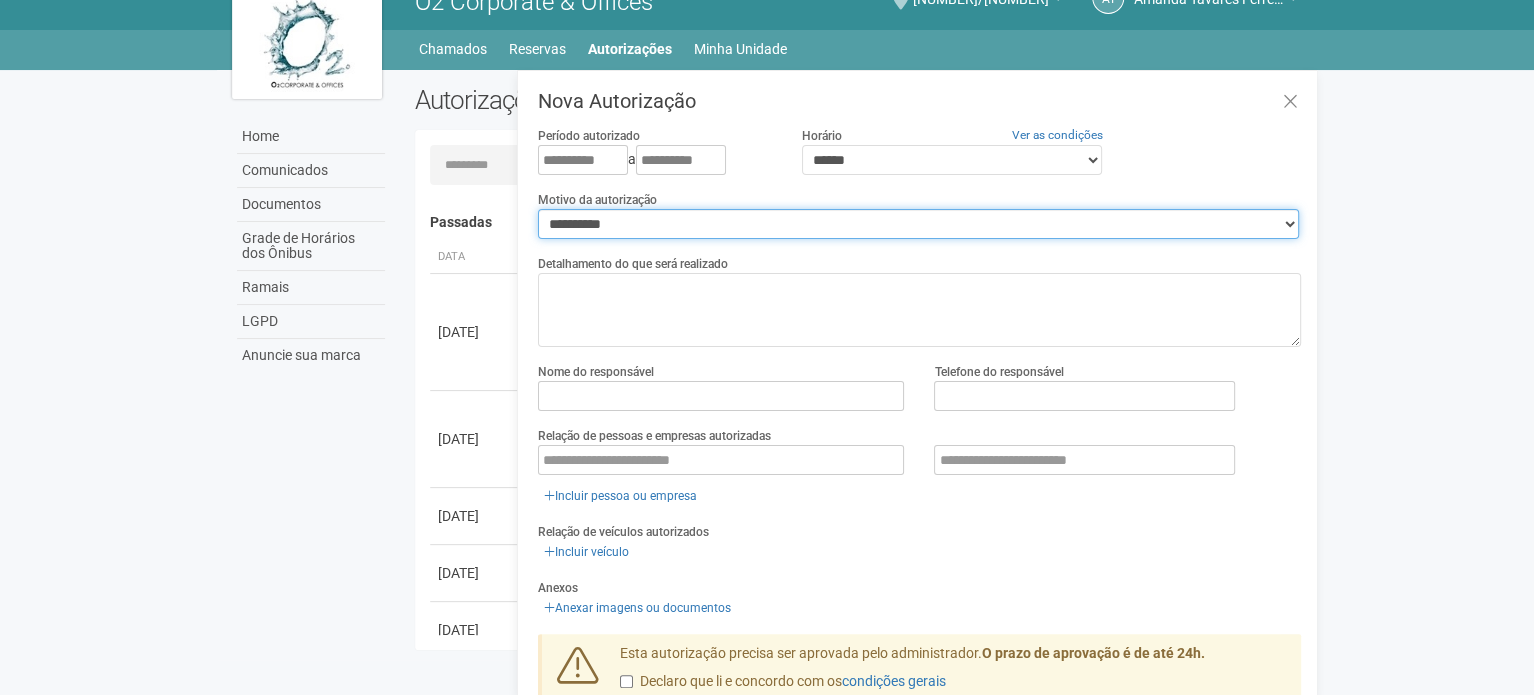 click on "**********" at bounding box center [918, 224] 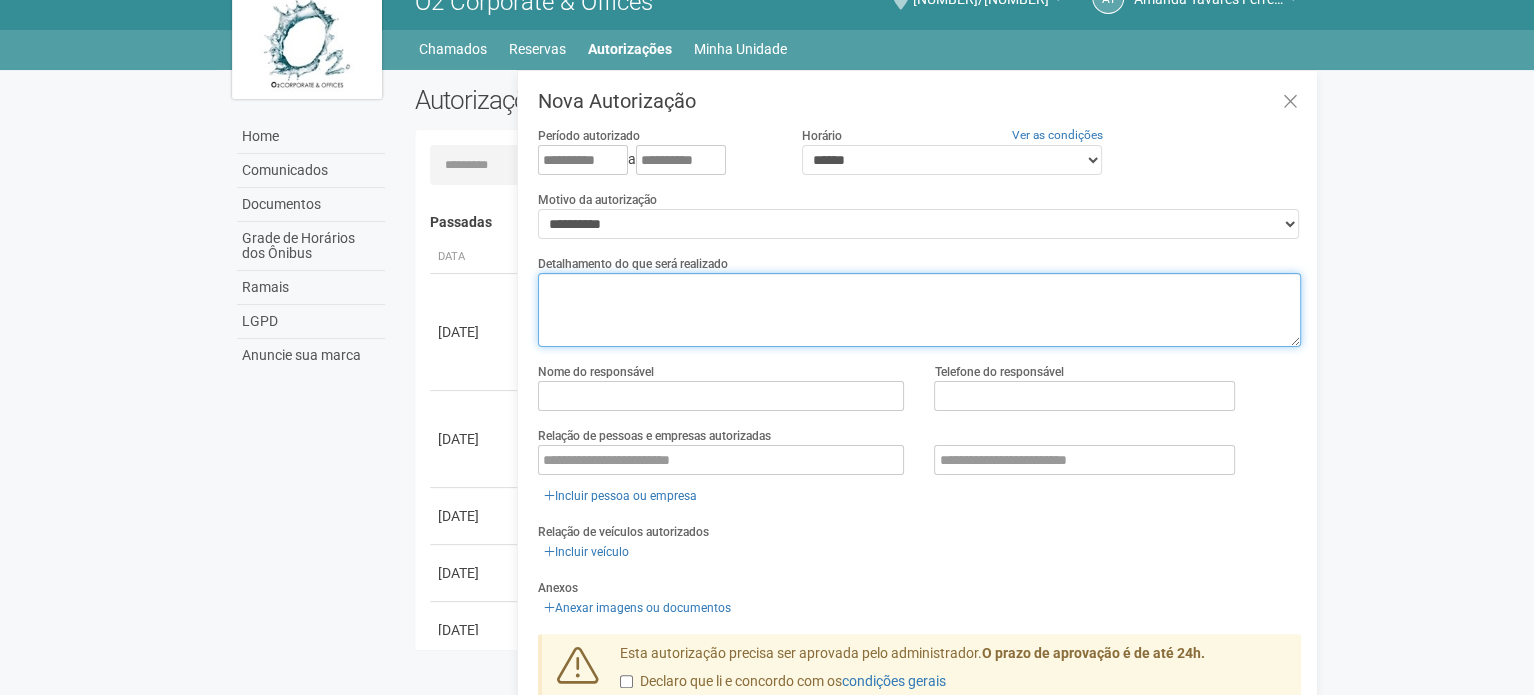 click at bounding box center (919, 310) 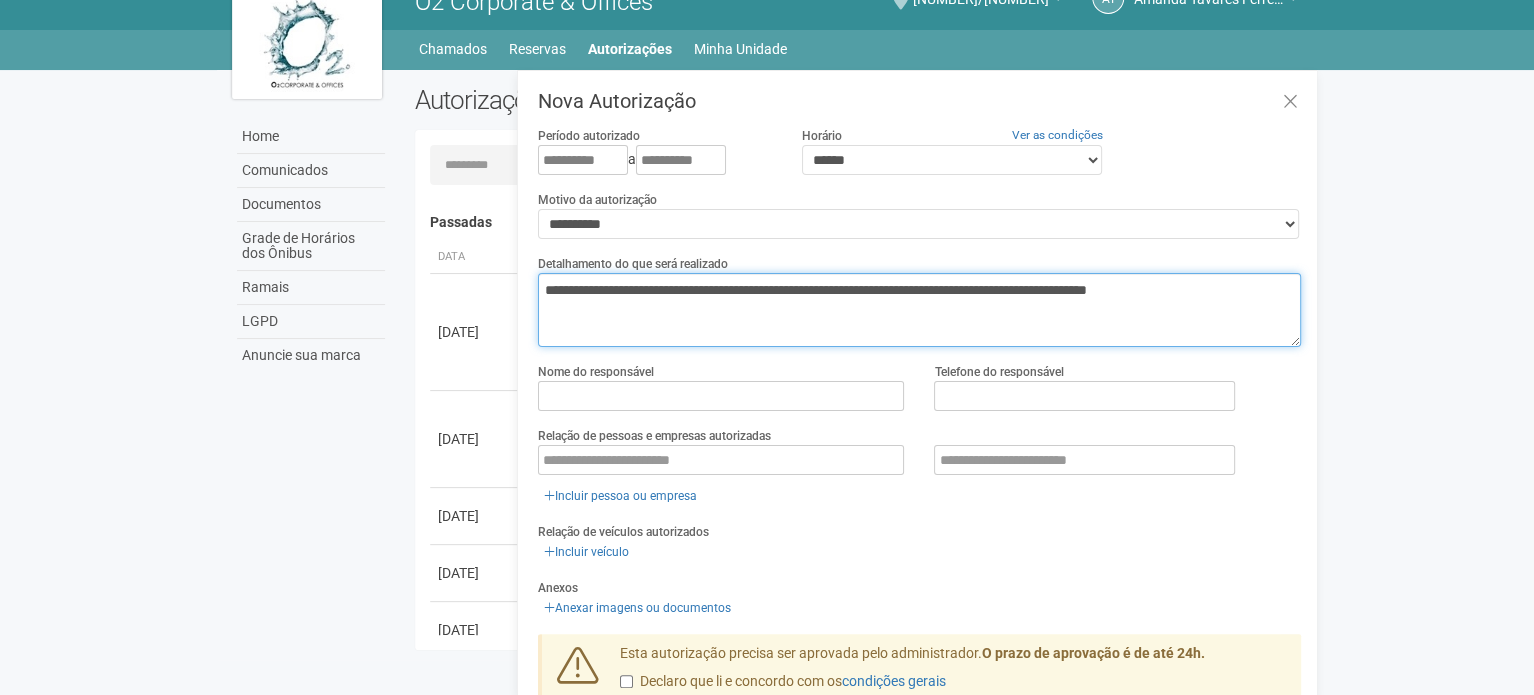 type on "**********" 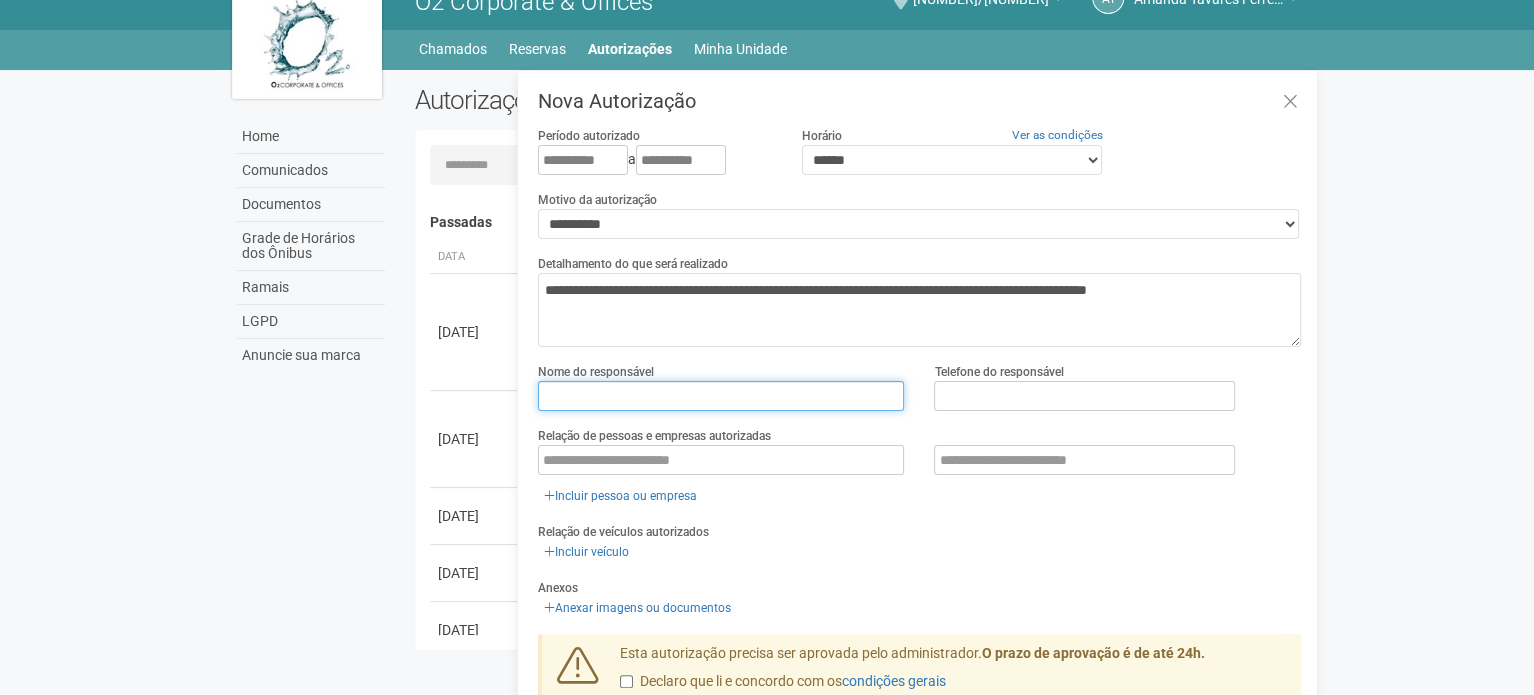 click at bounding box center (721, 396) 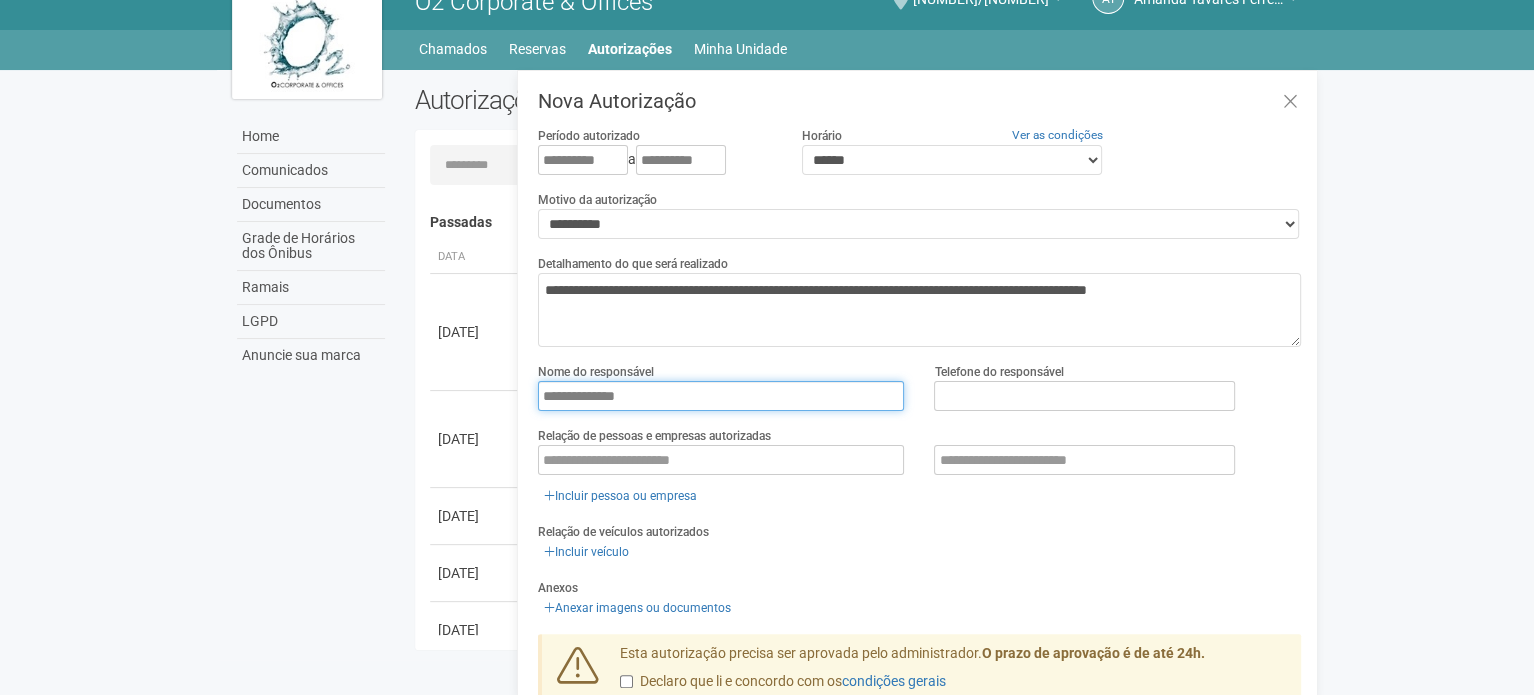 type on "**********" 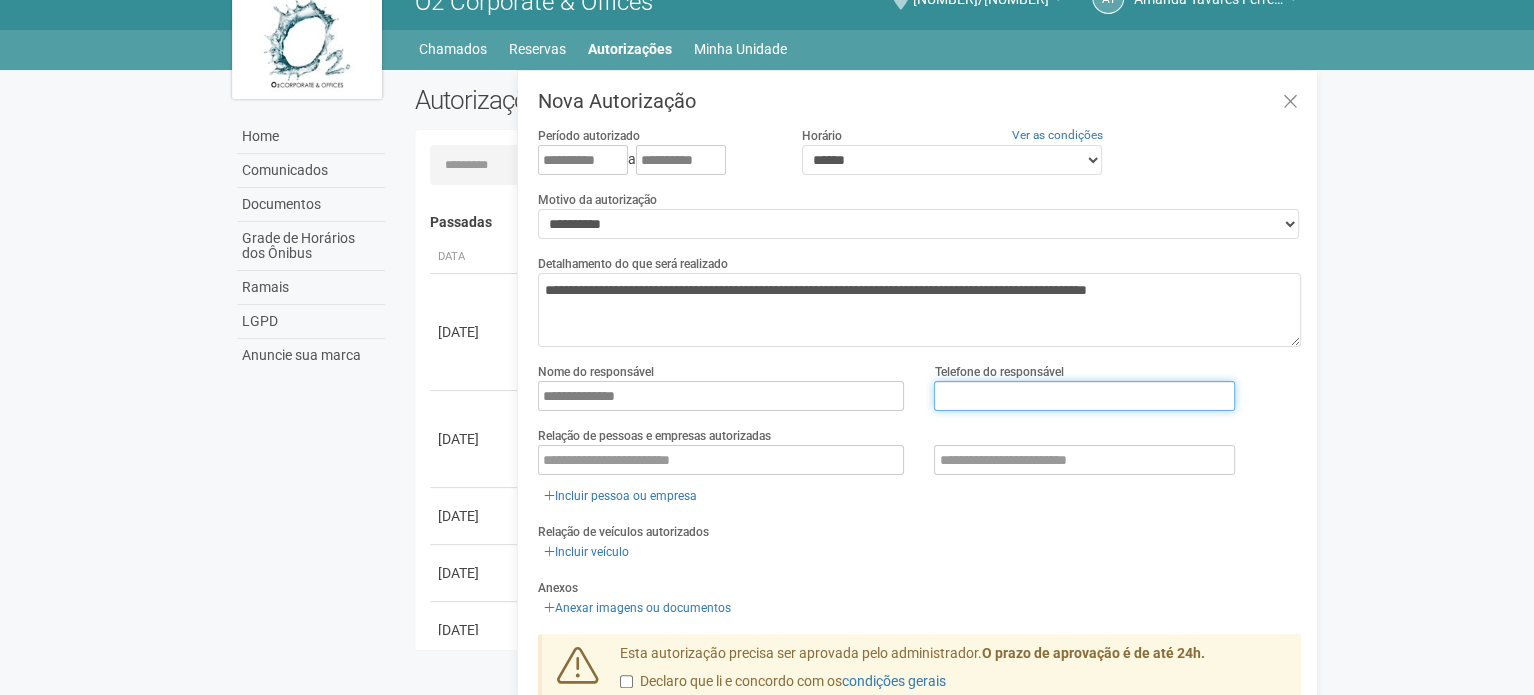 click at bounding box center (1084, 396) 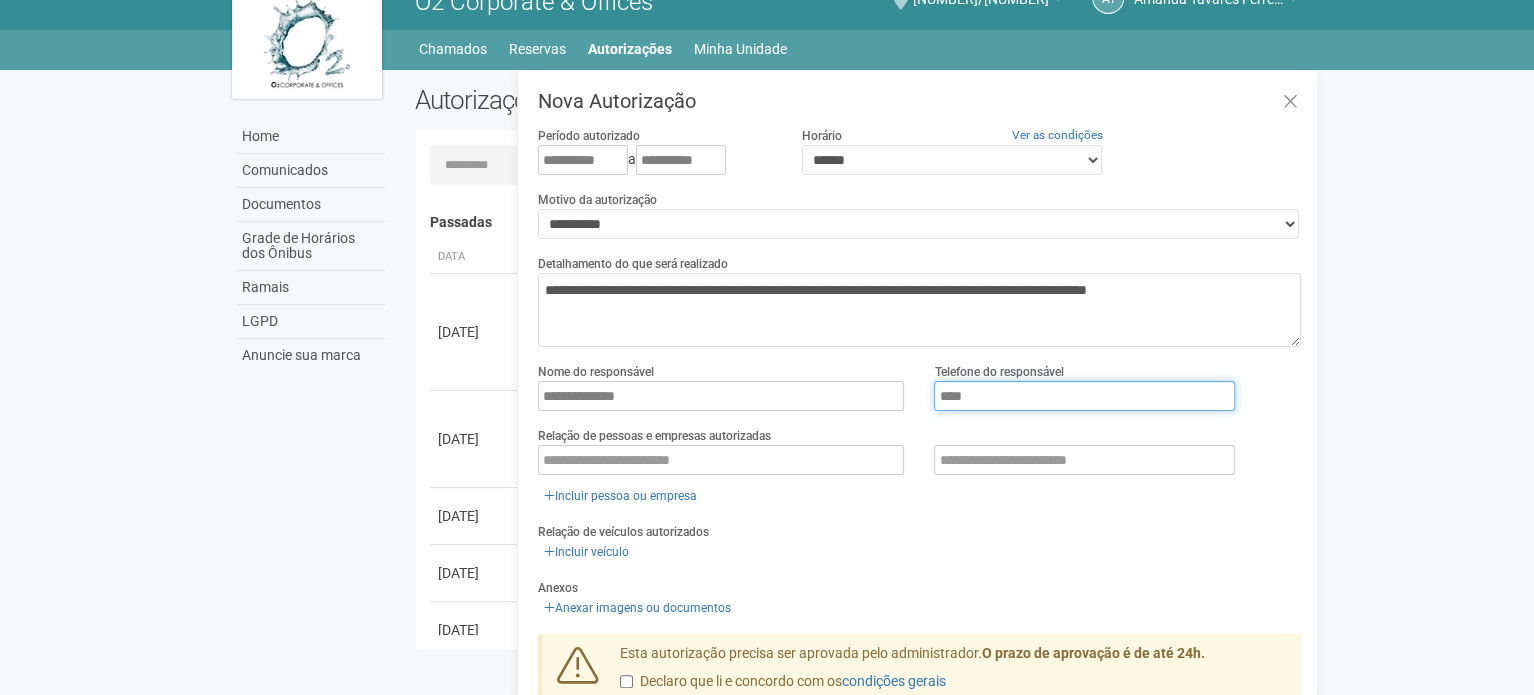 type on "**********" 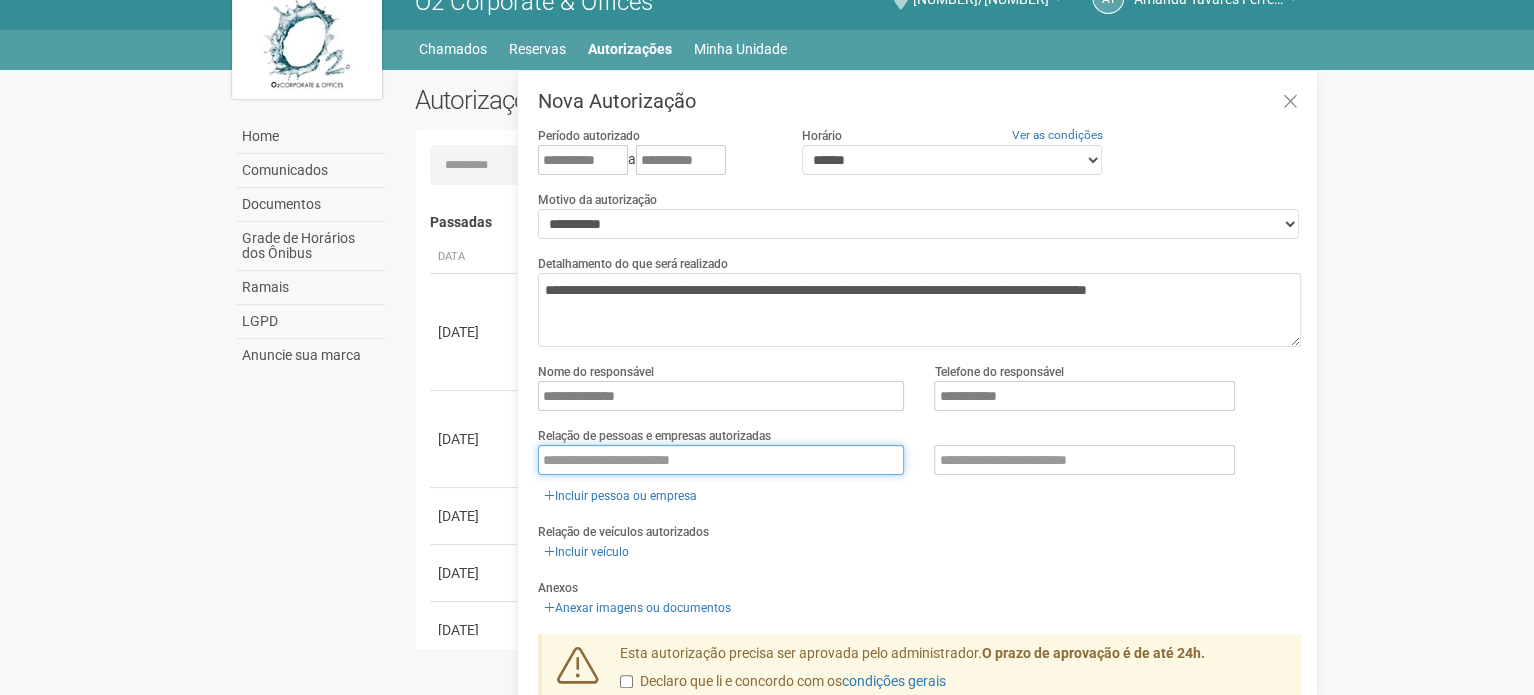 click at bounding box center (721, 460) 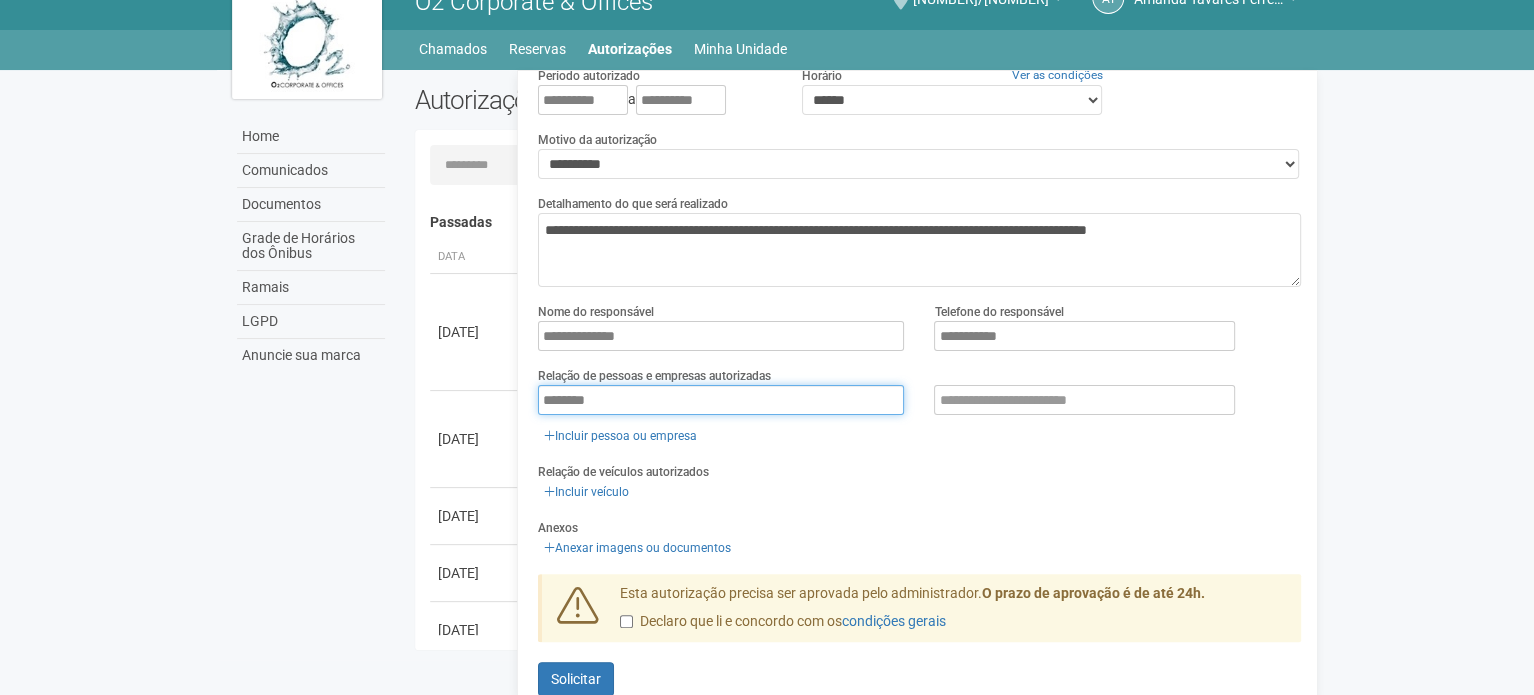 scroll, scrollTop: 90, scrollLeft: 0, axis: vertical 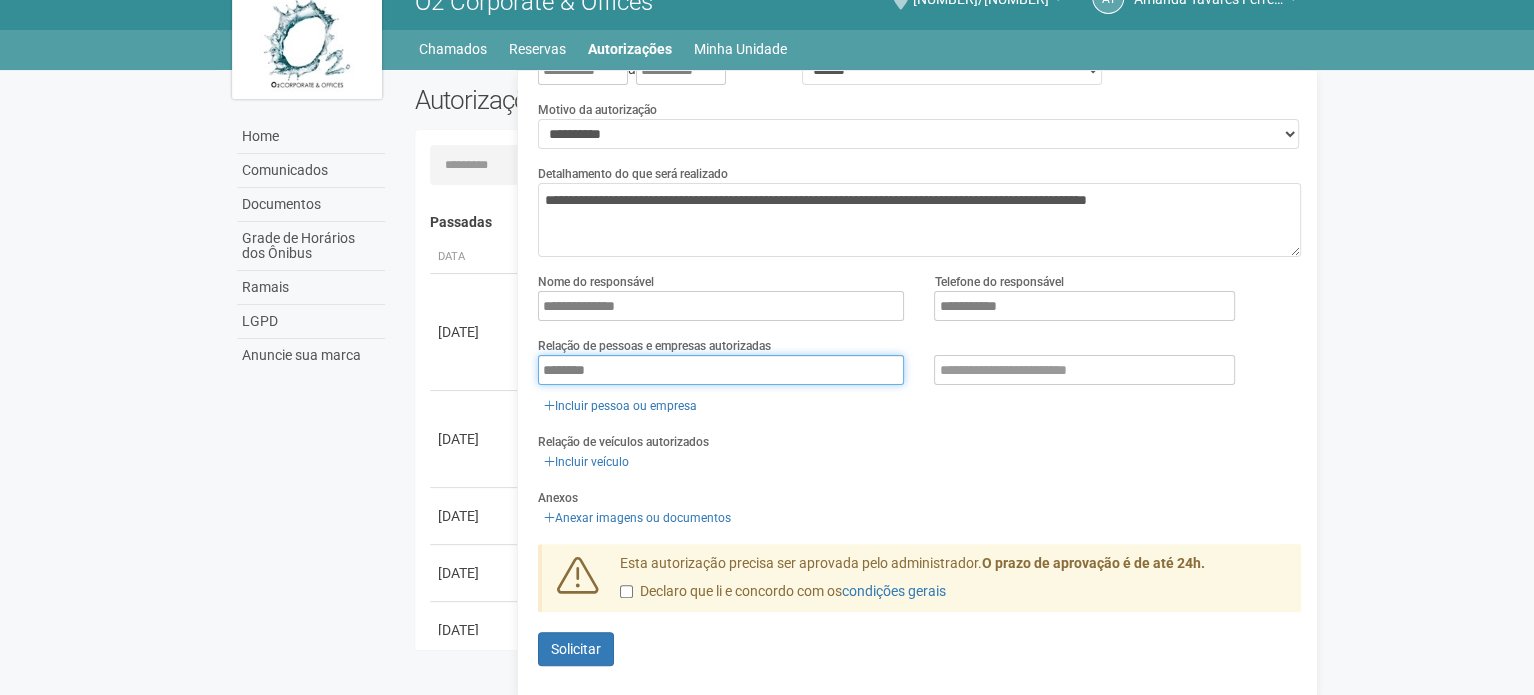 type on "********" 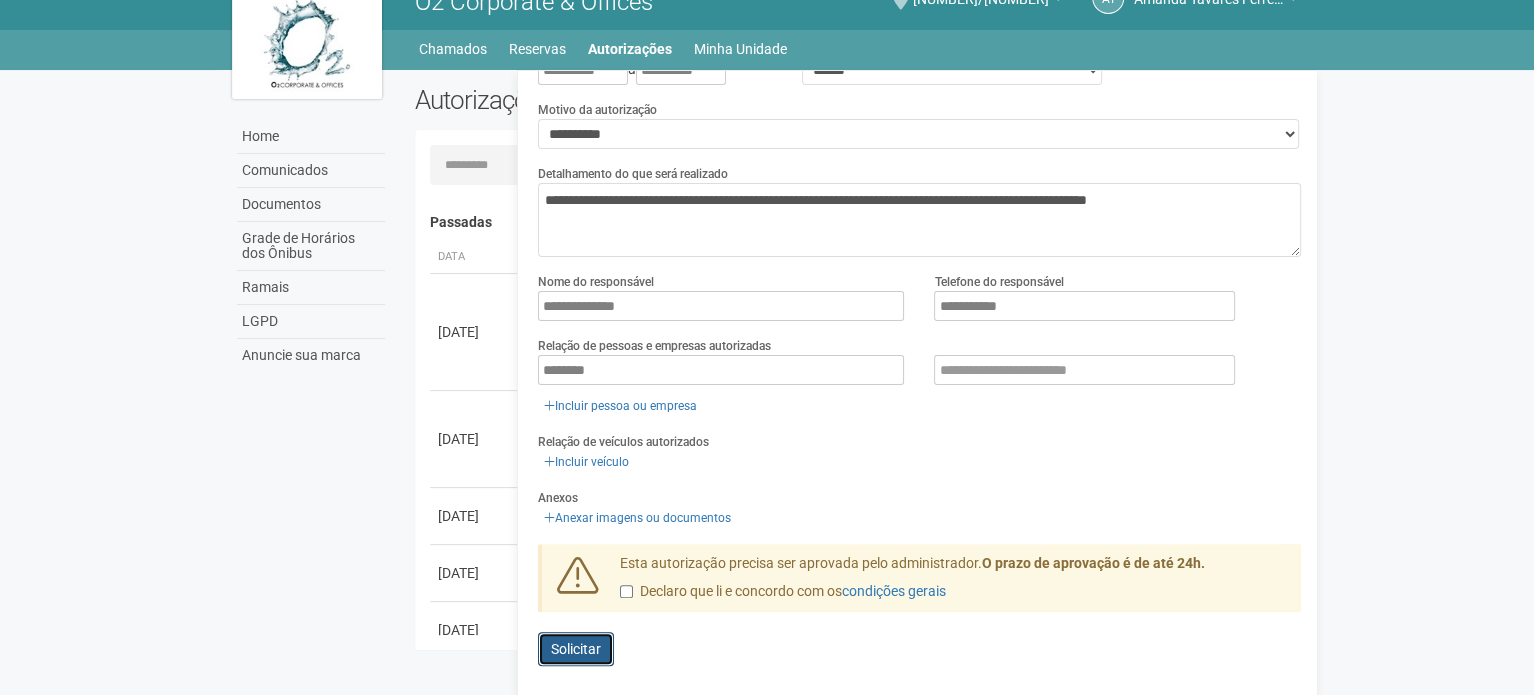 click on "Solicitar" at bounding box center [576, 649] 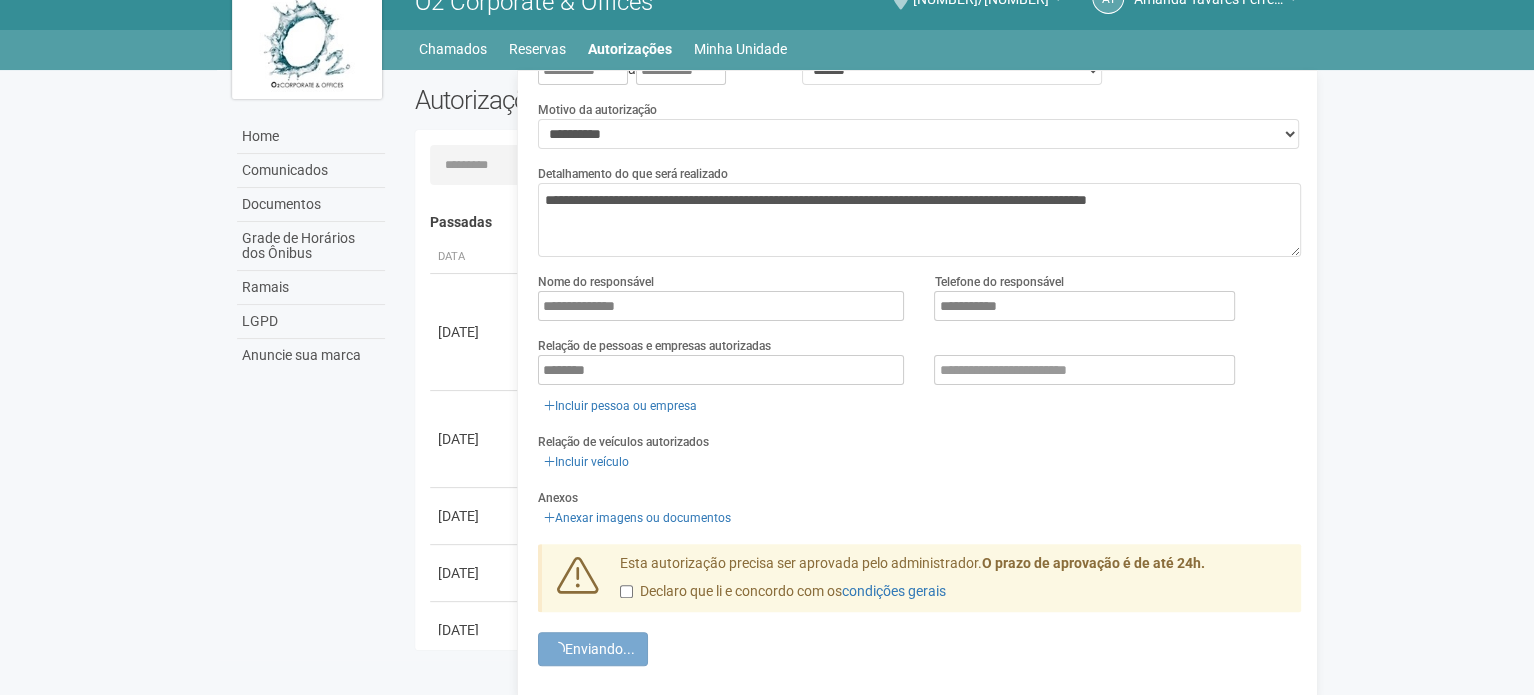 scroll, scrollTop: 0, scrollLeft: 0, axis: both 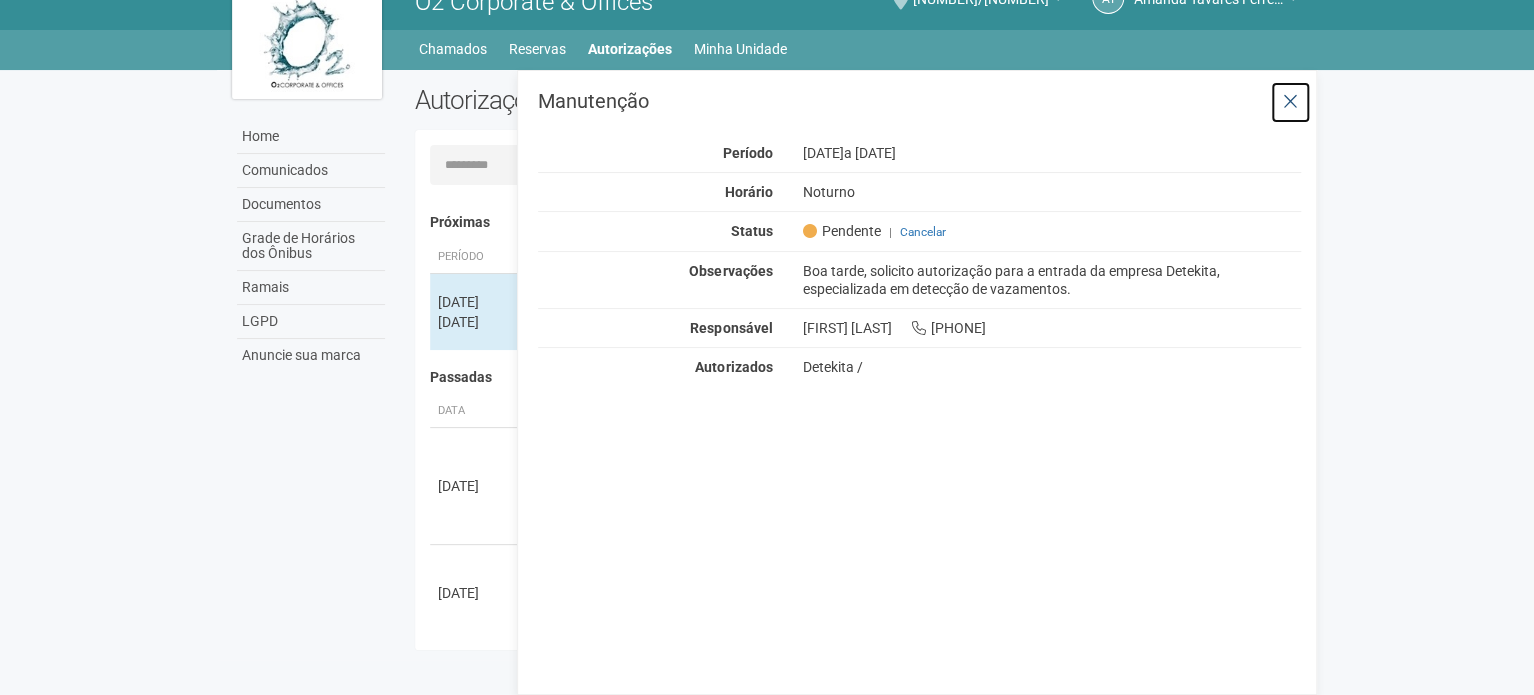 click at bounding box center [1290, 102] 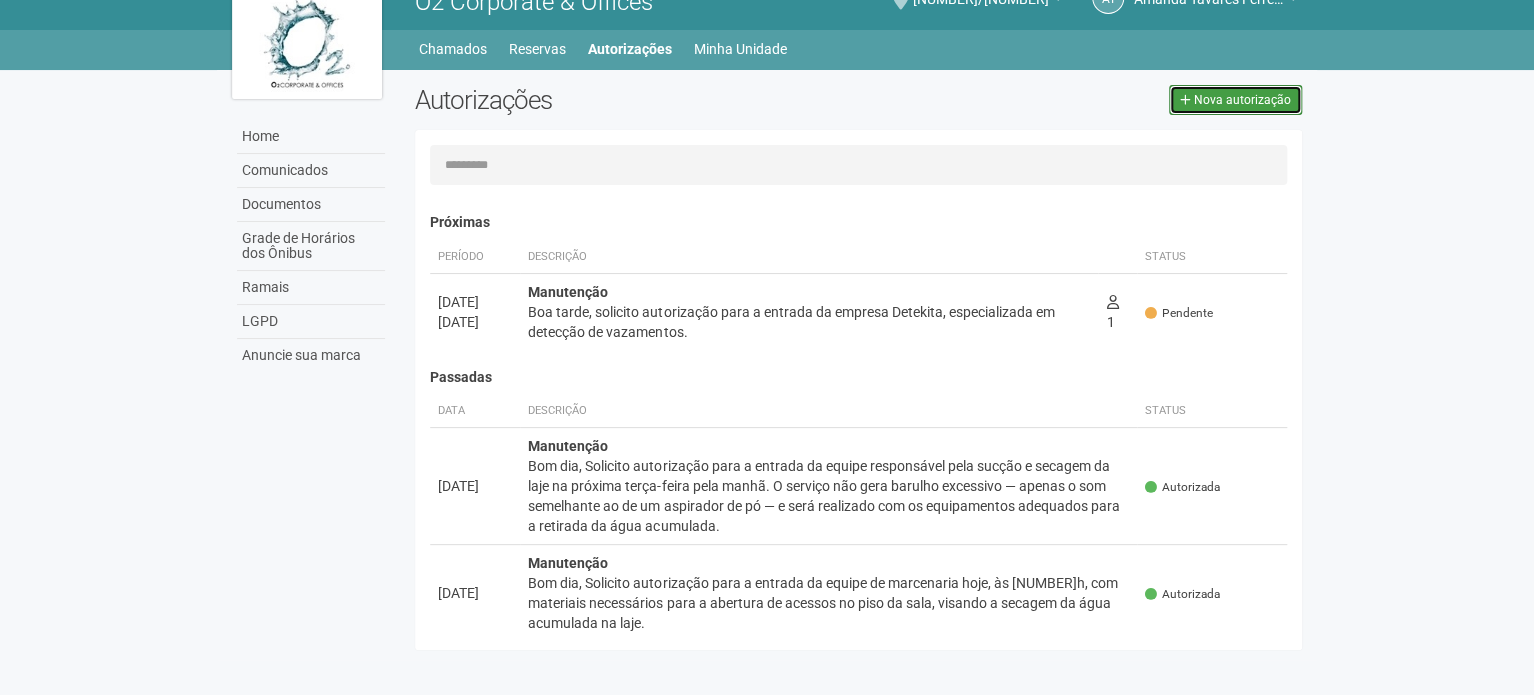 click on "Nova autorização" at bounding box center (1242, 100) 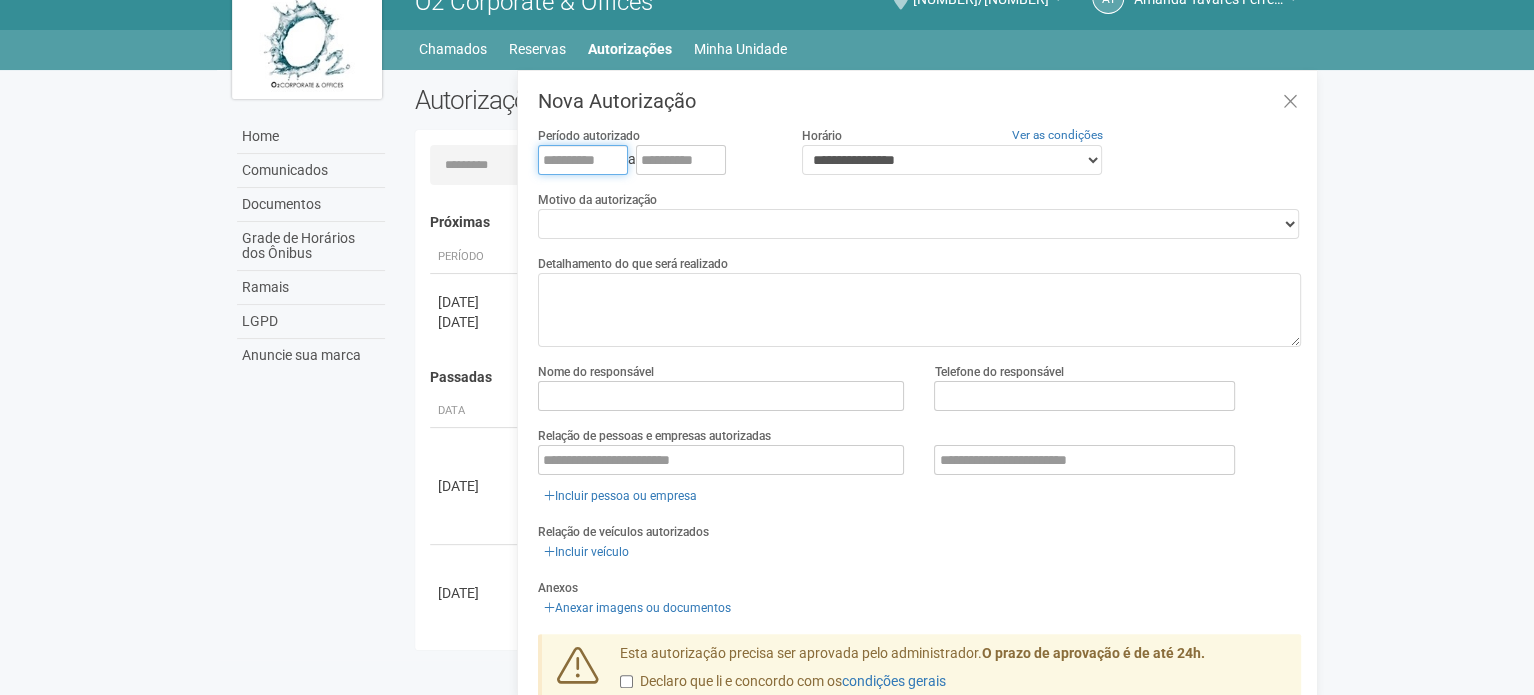 click at bounding box center (583, 160) 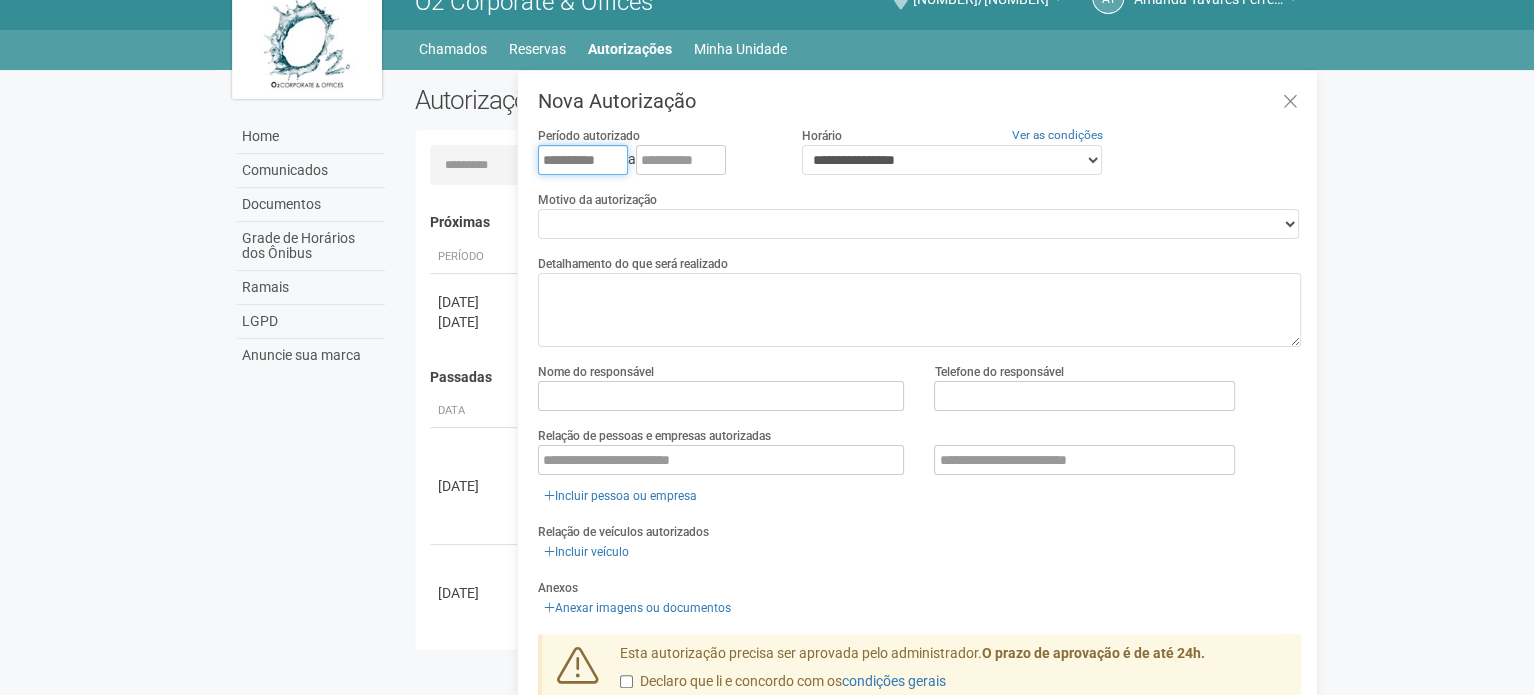 type on "**********" 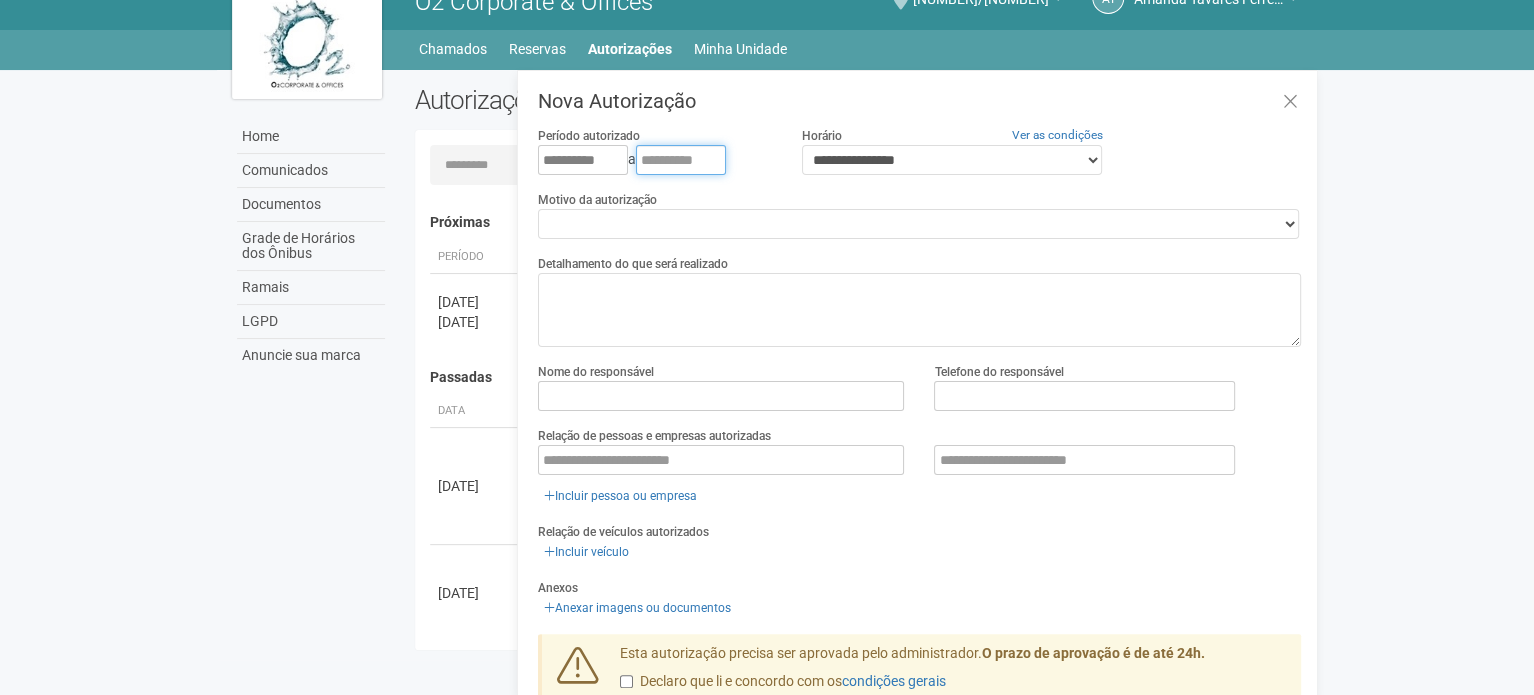 click at bounding box center (681, 160) 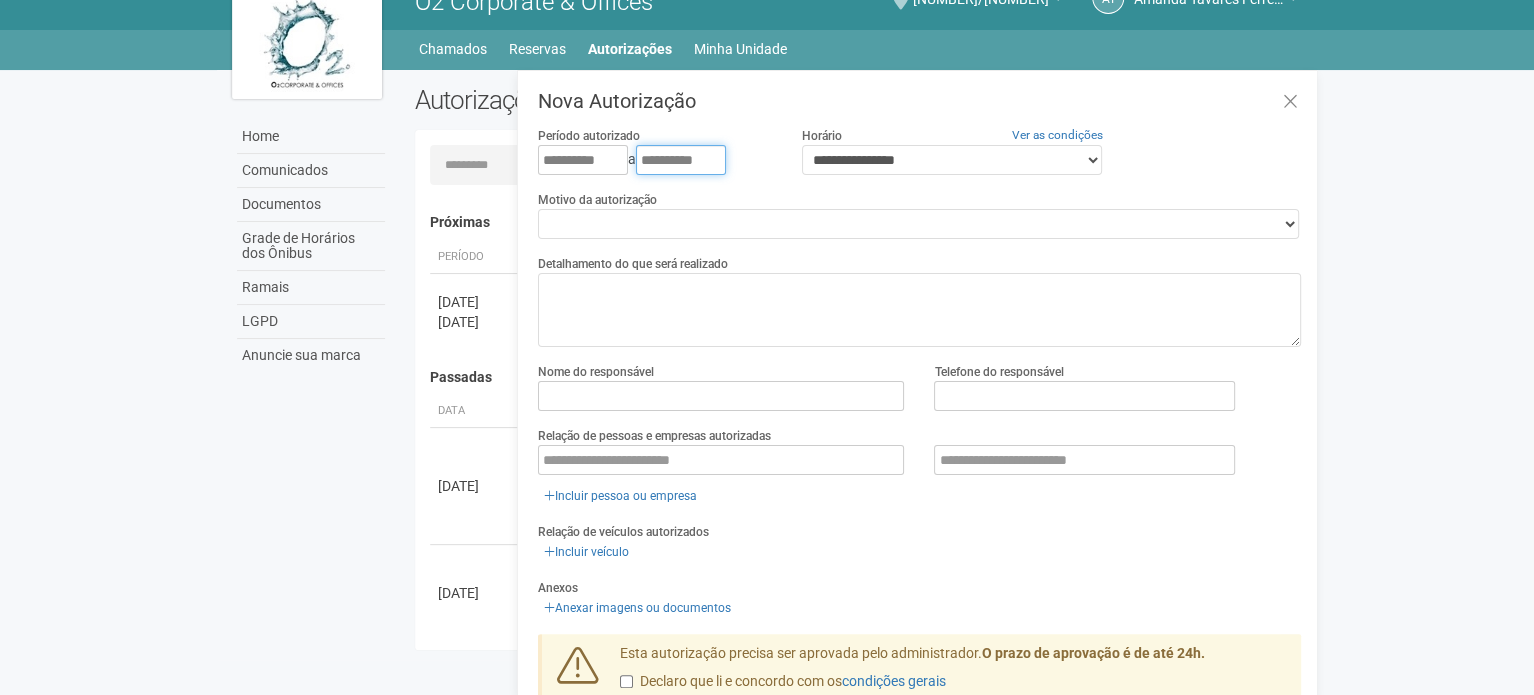 type on "**********" 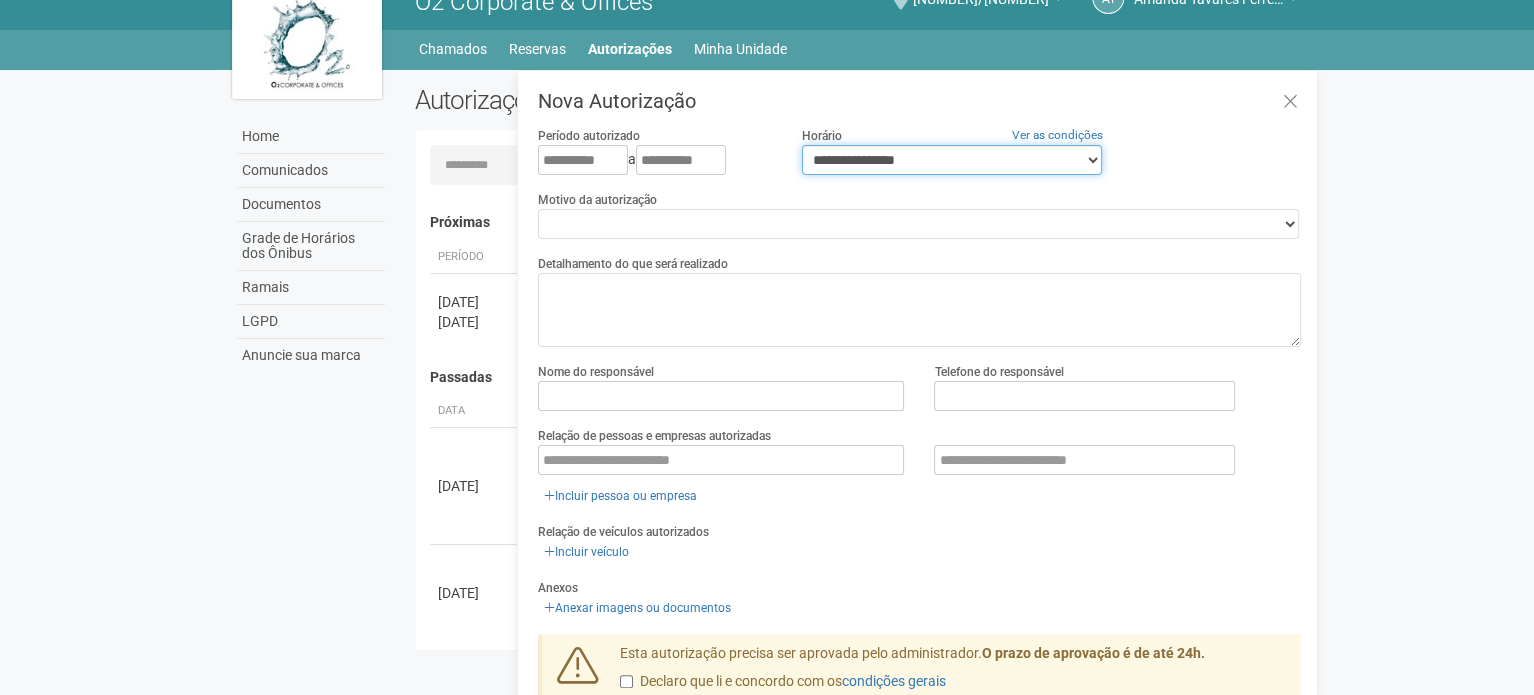 click on "**********" at bounding box center (952, 160) 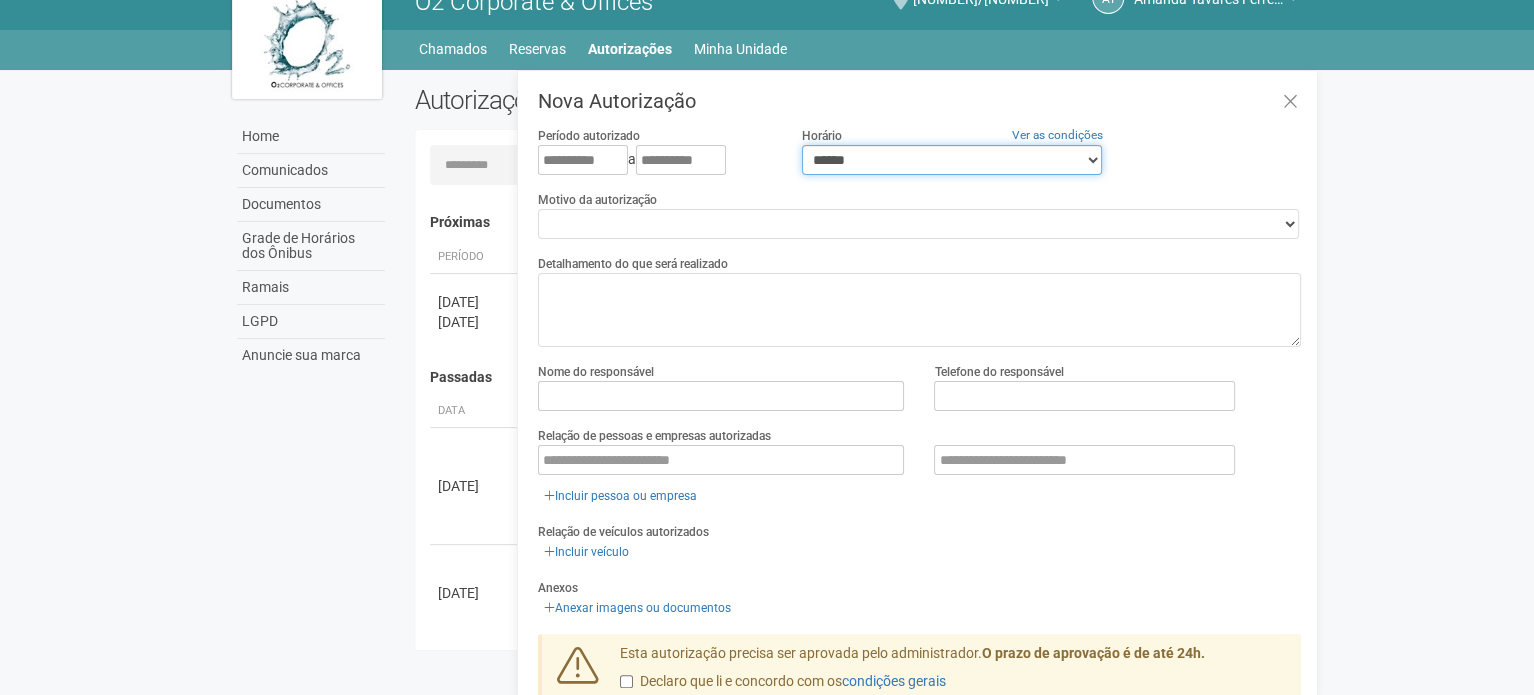 click on "**********" at bounding box center (952, 160) 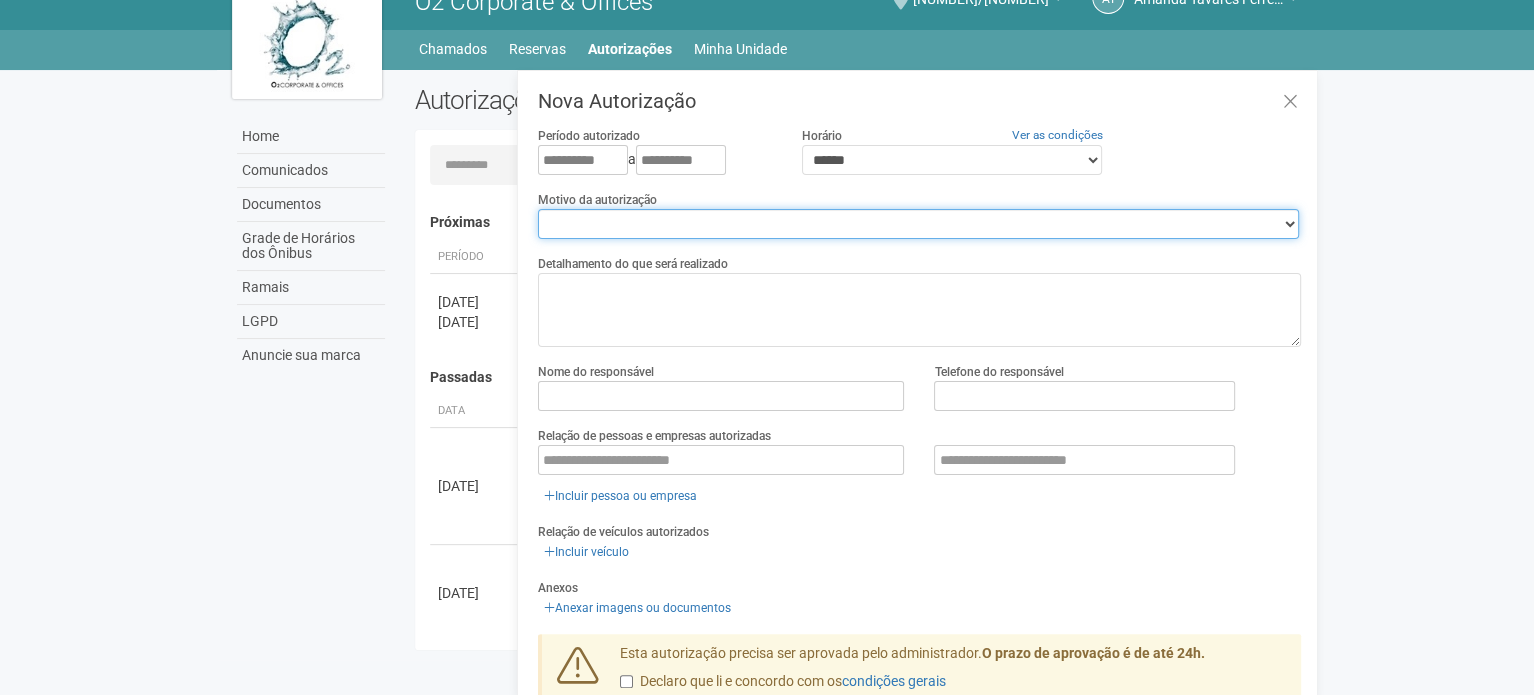 click on "**********" at bounding box center [918, 224] 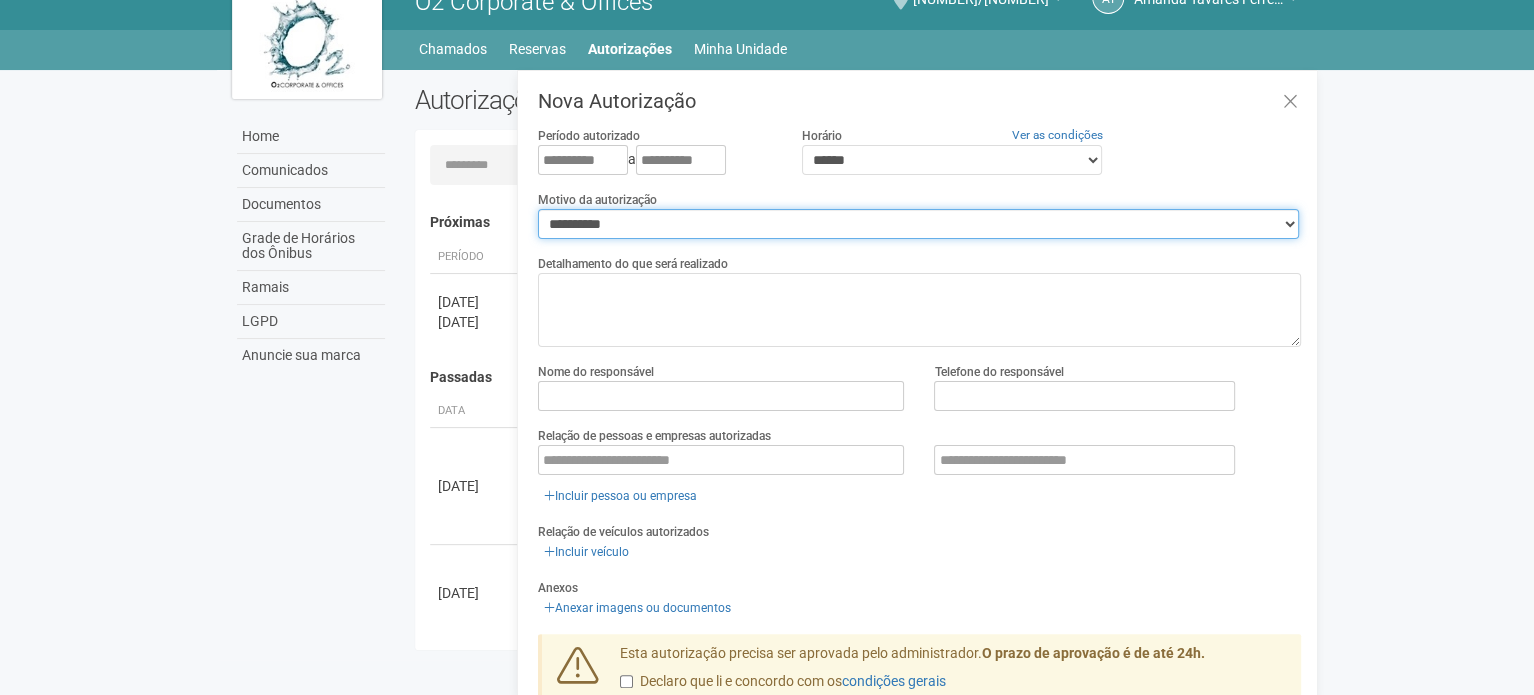 click on "**********" at bounding box center [918, 224] 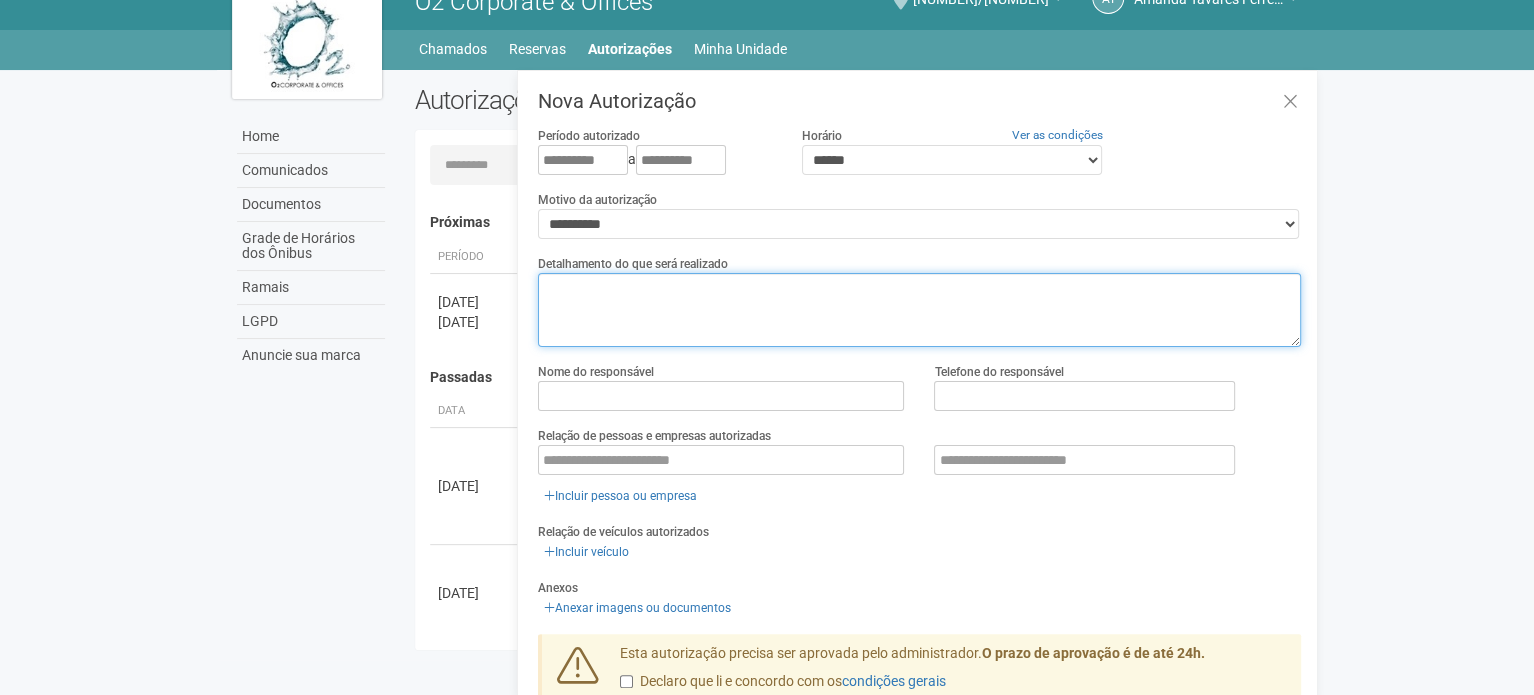 click at bounding box center (919, 310) 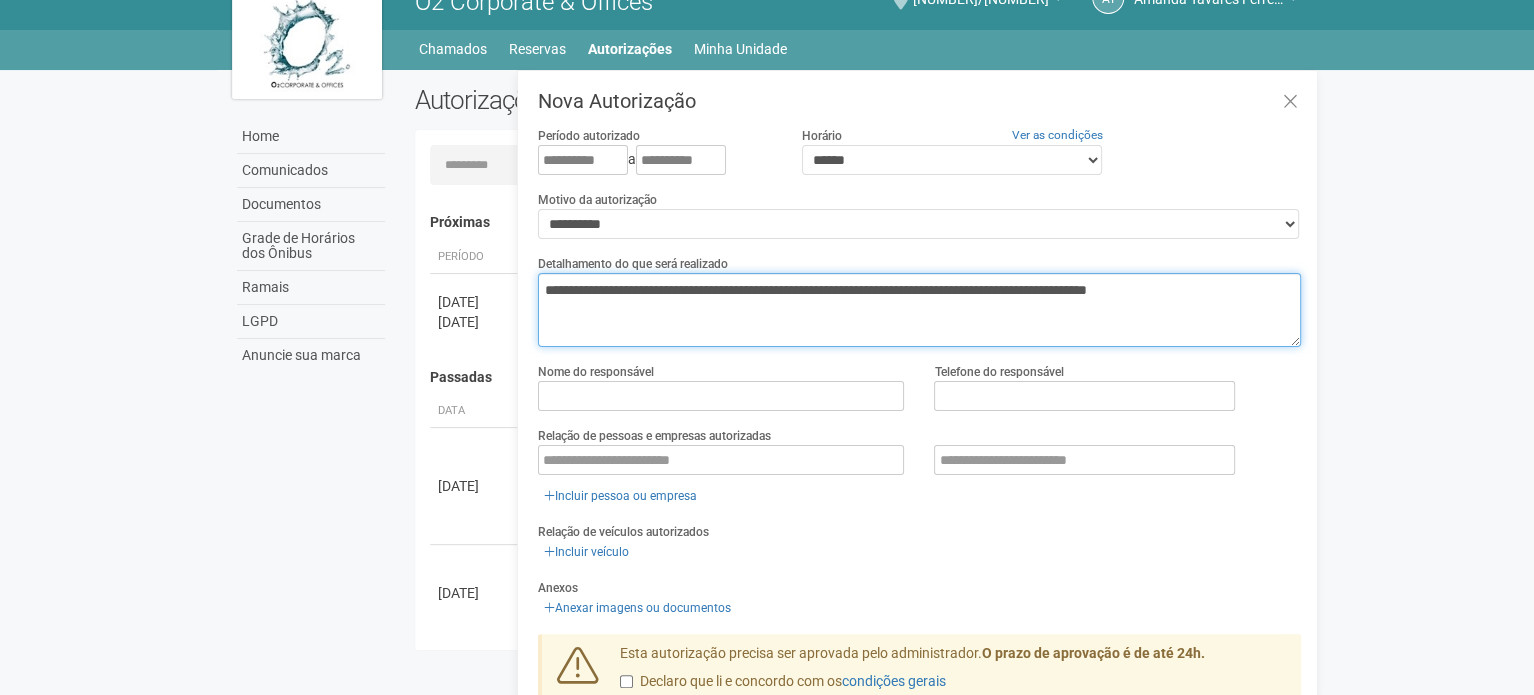 drag, startPoint x: 828, startPoint y: 289, endPoint x: 959, endPoint y: 295, distance: 131.13733 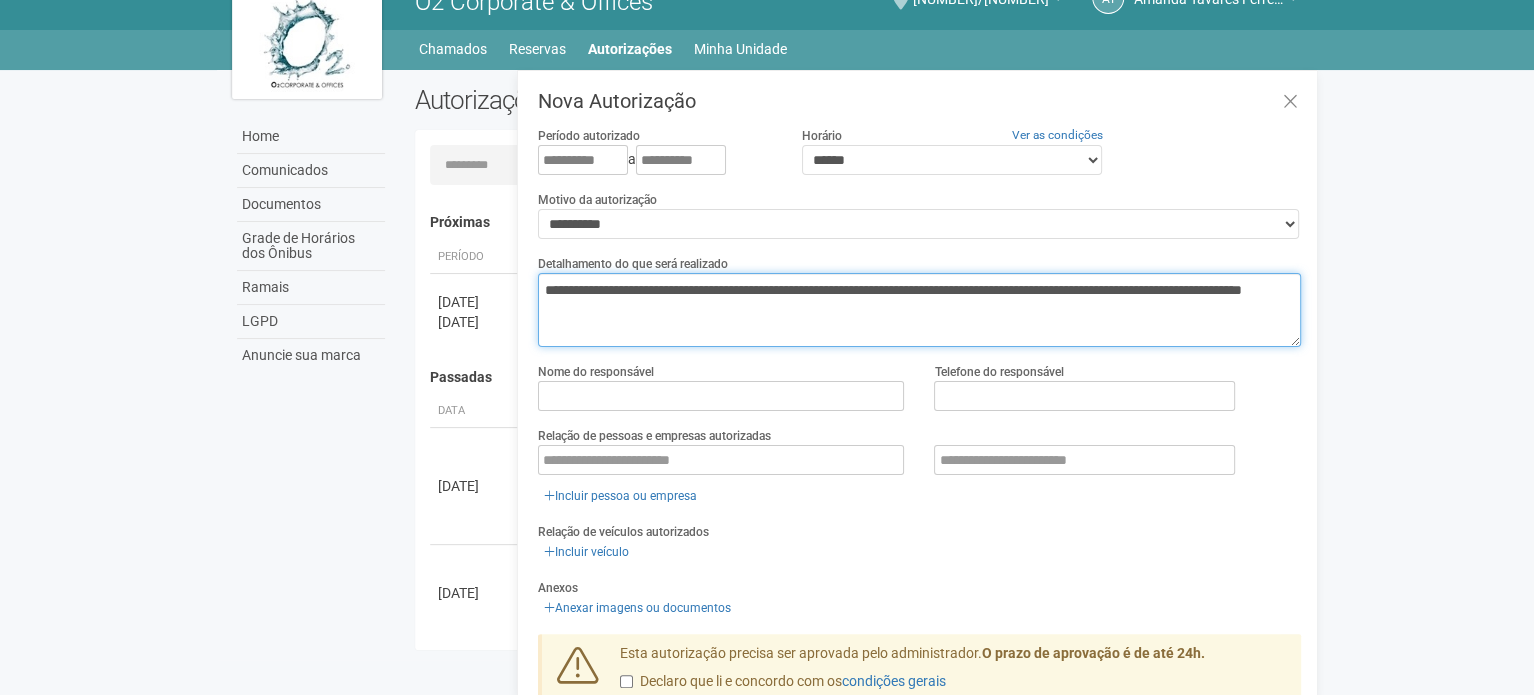 type on "**********" 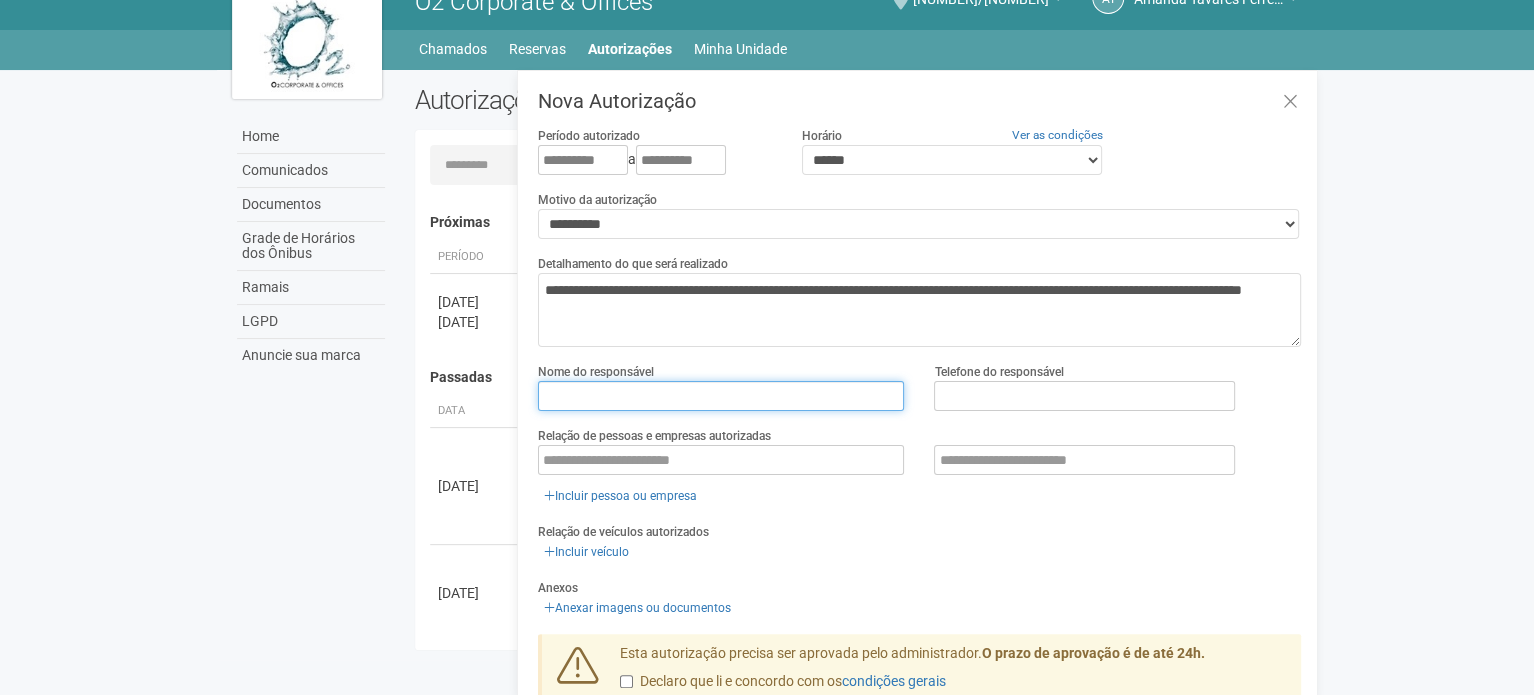 click at bounding box center [721, 396] 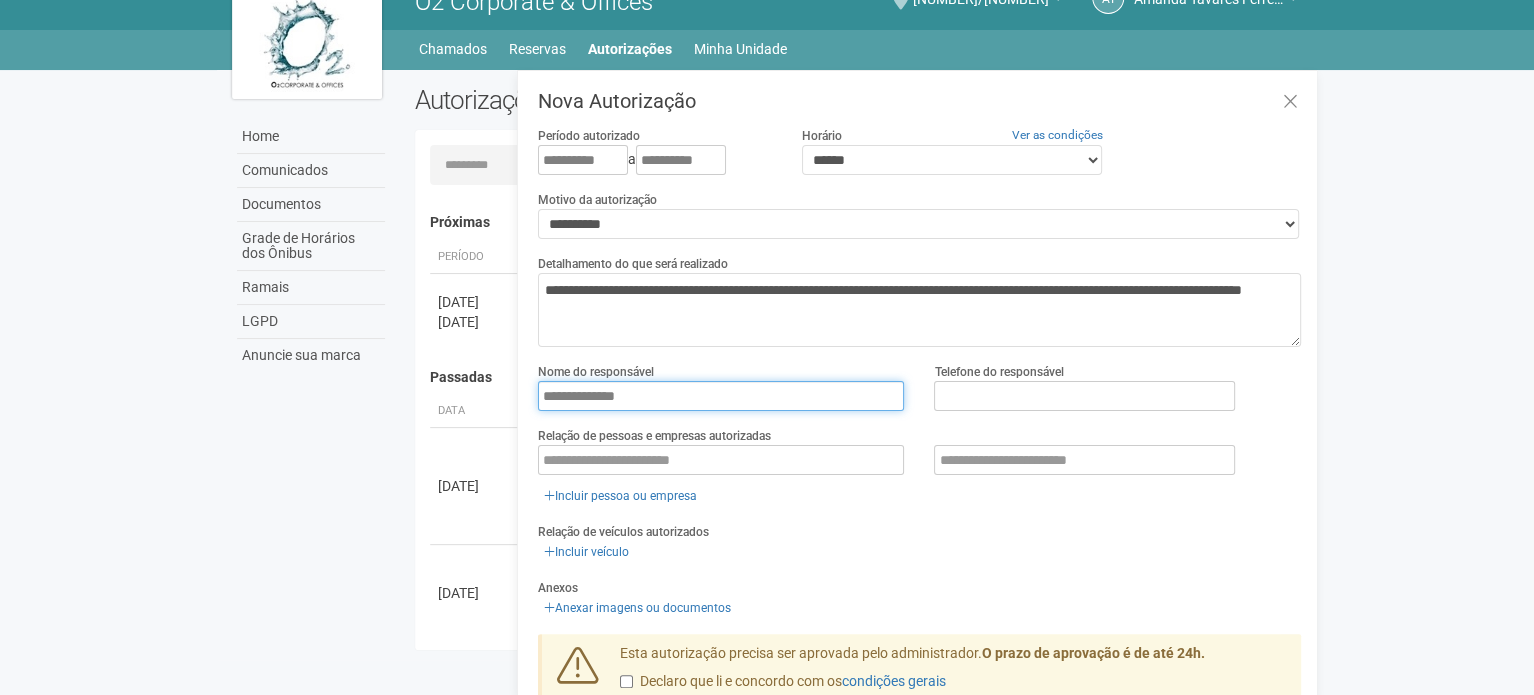 type on "**********" 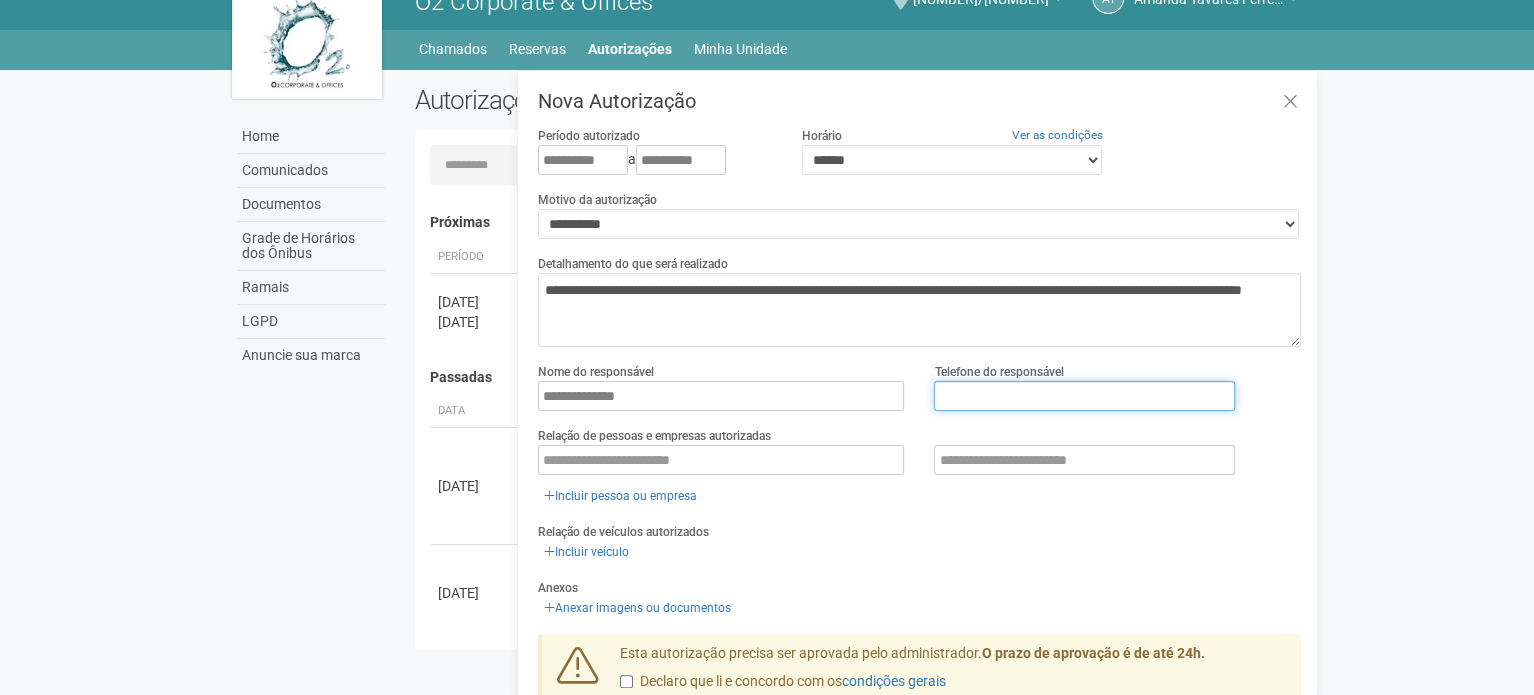 click at bounding box center [1084, 396] 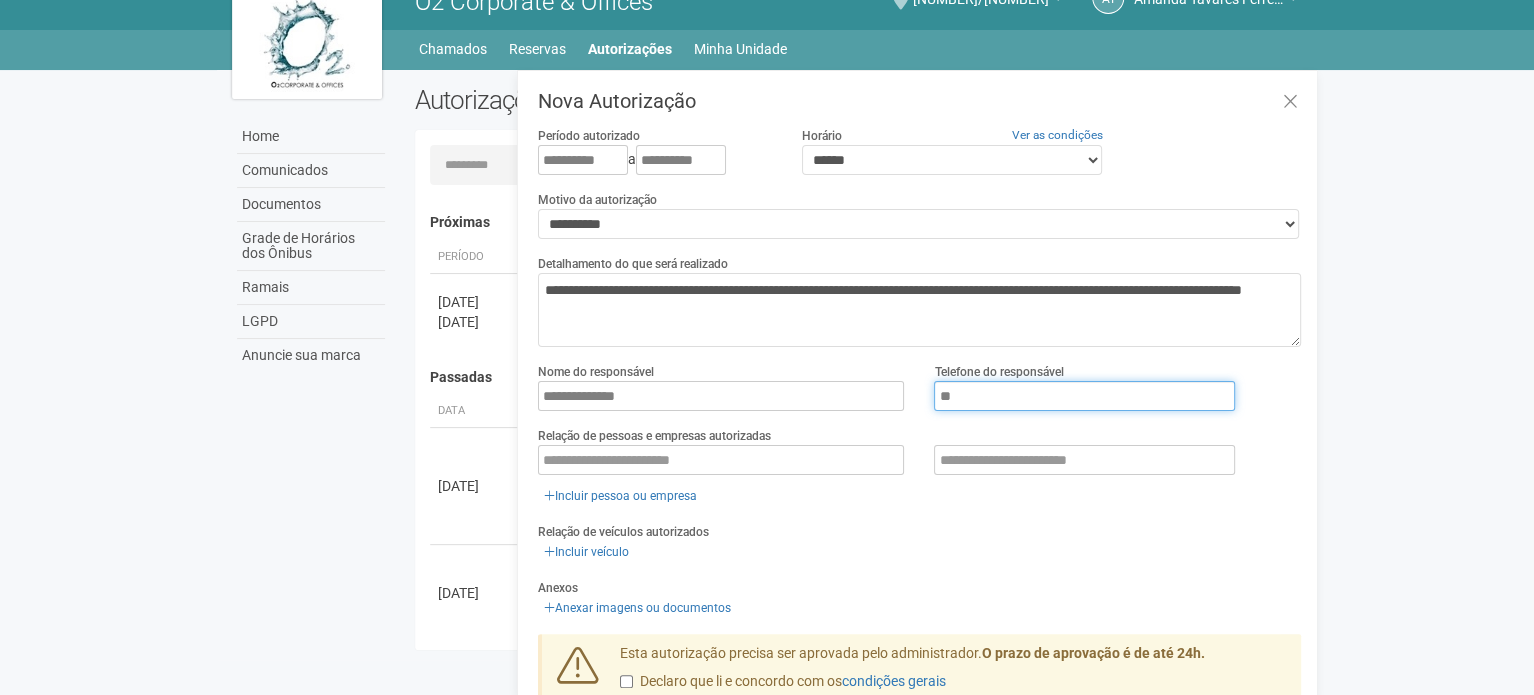 type on "**********" 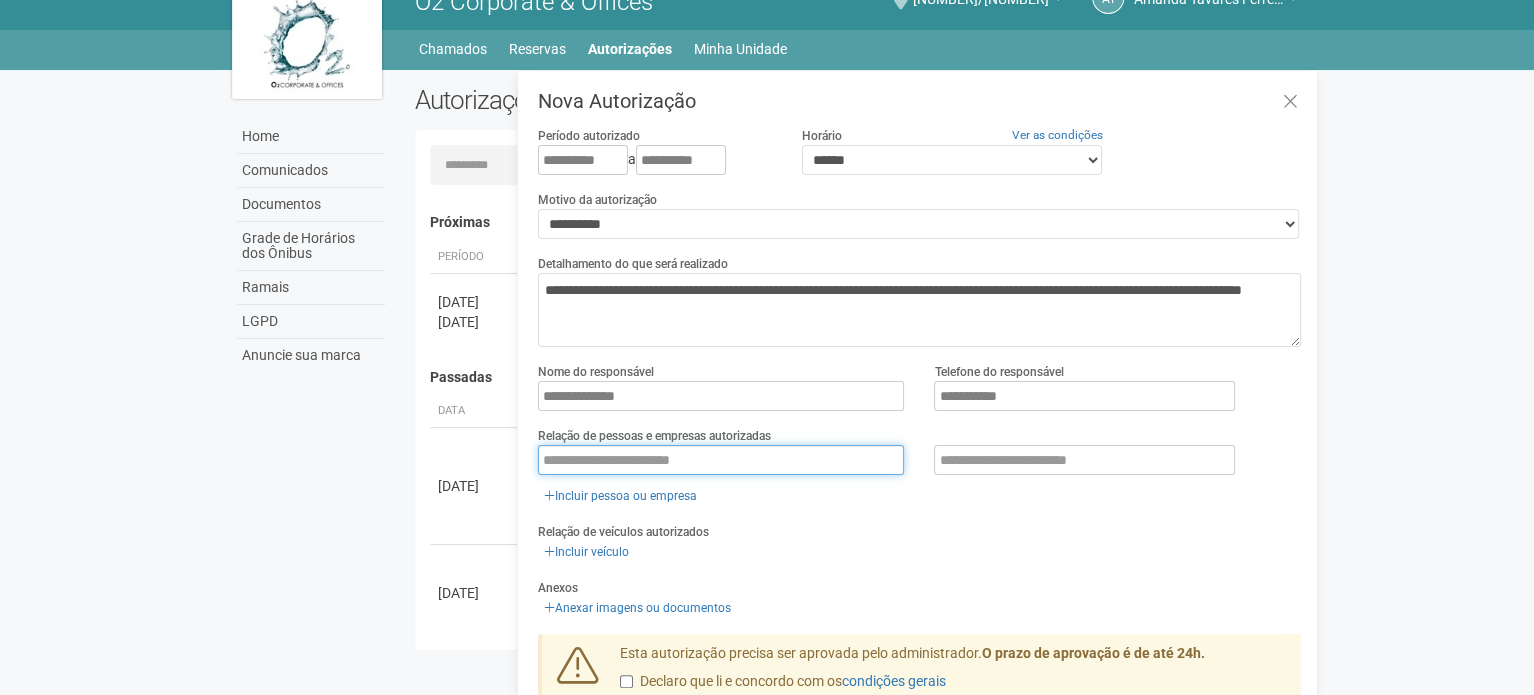 click at bounding box center (721, 460) 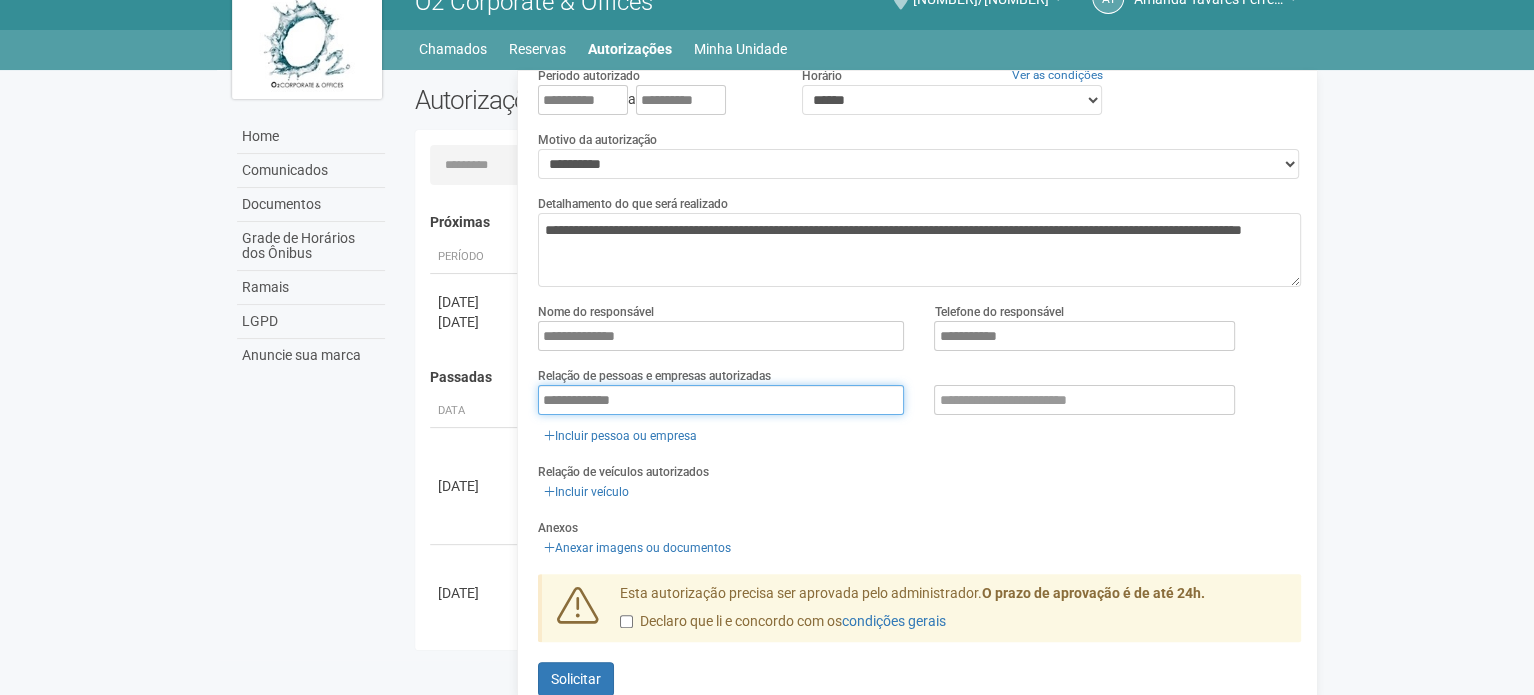 scroll, scrollTop: 90, scrollLeft: 0, axis: vertical 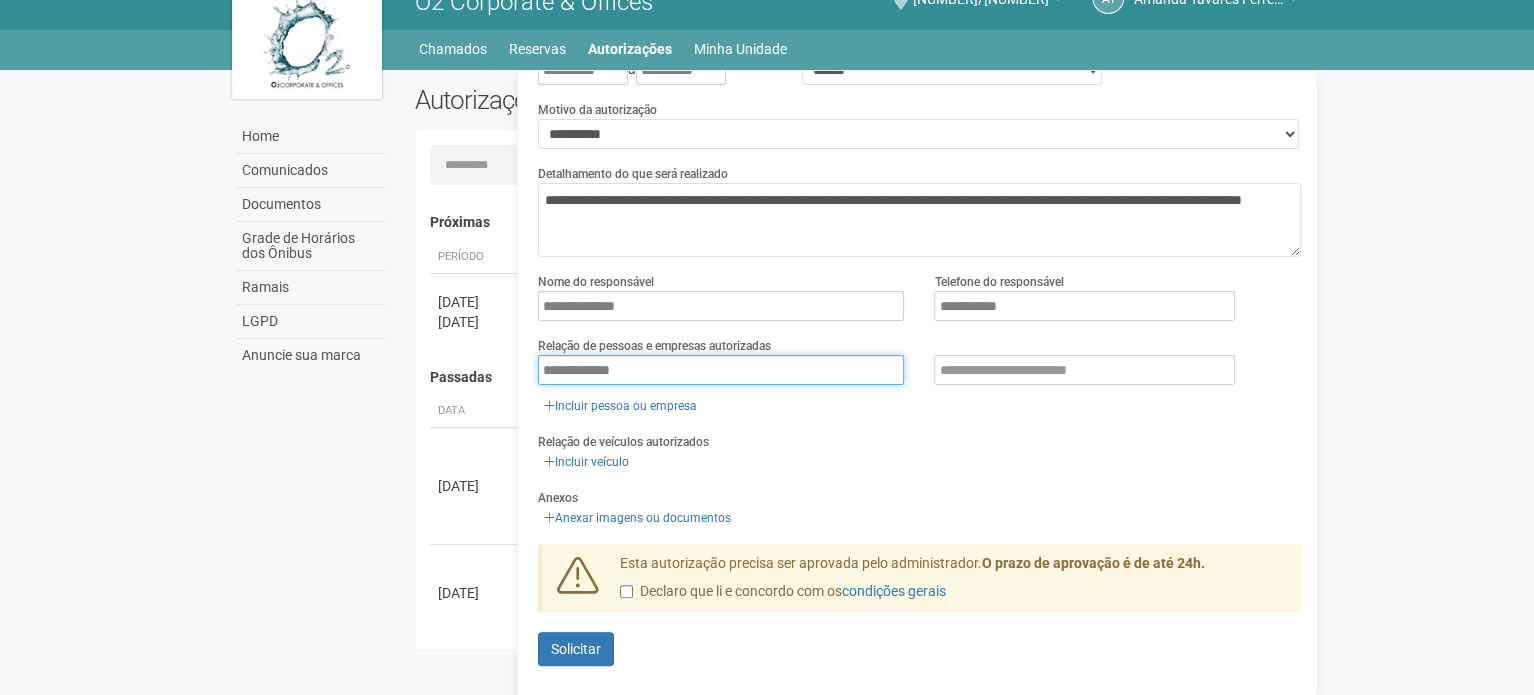 type on "**********" 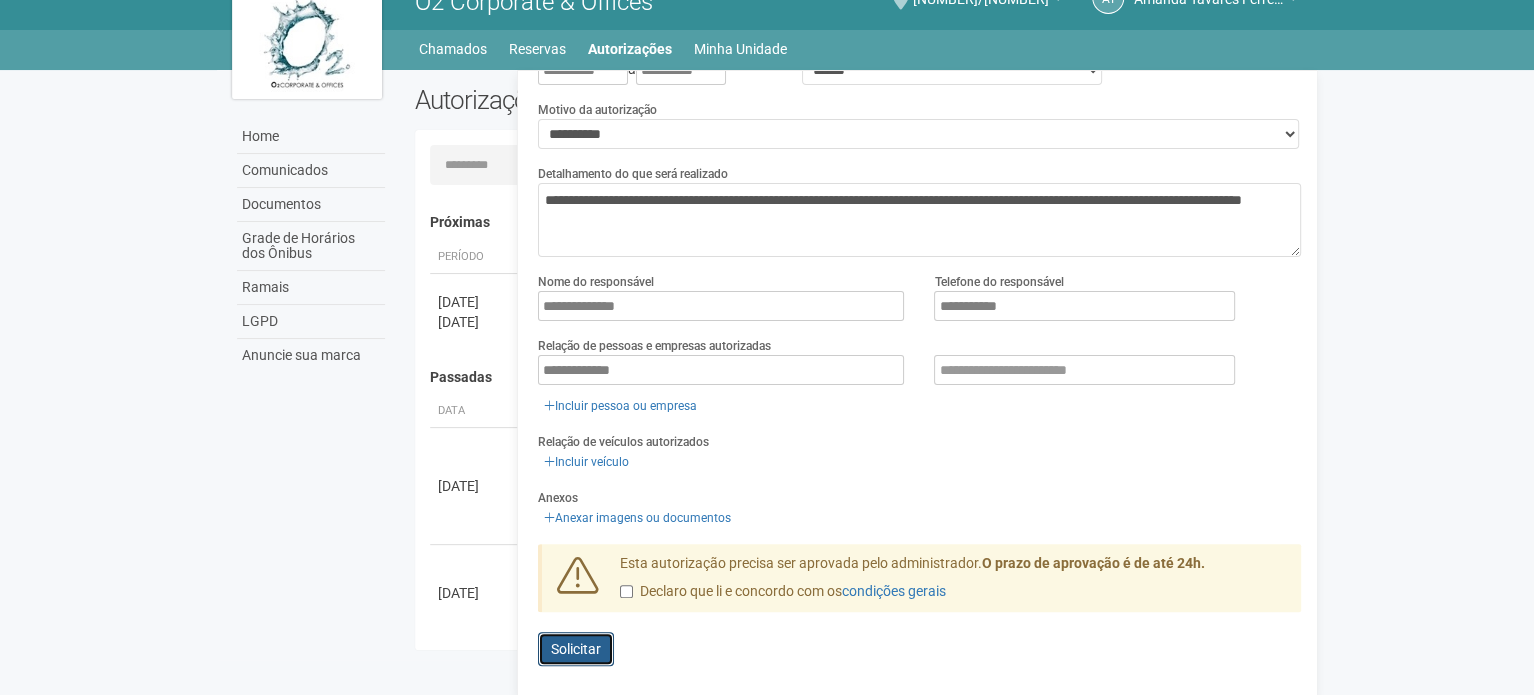 click on "Solicitar" at bounding box center (576, 649) 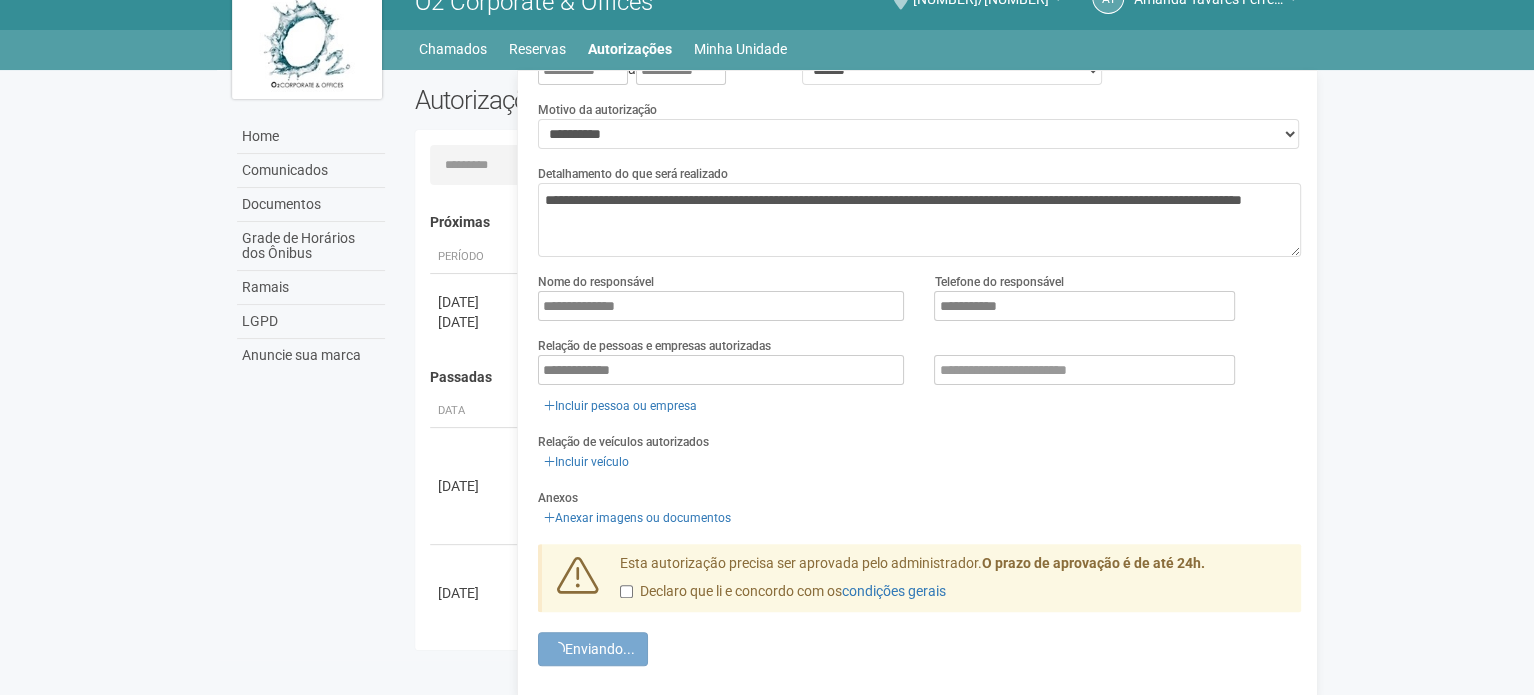 scroll, scrollTop: 0, scrollLeft: 0, axis: both 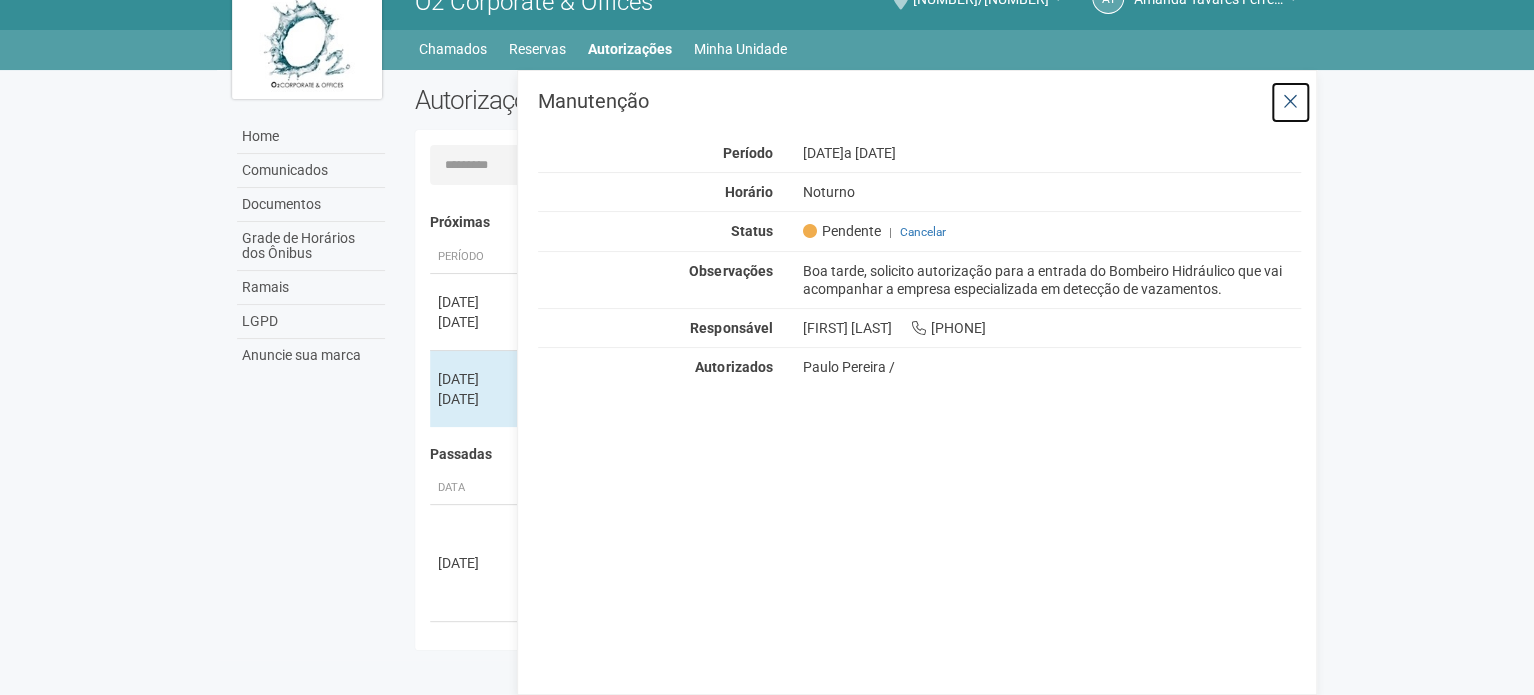 click at bounding box center (1290, 102) 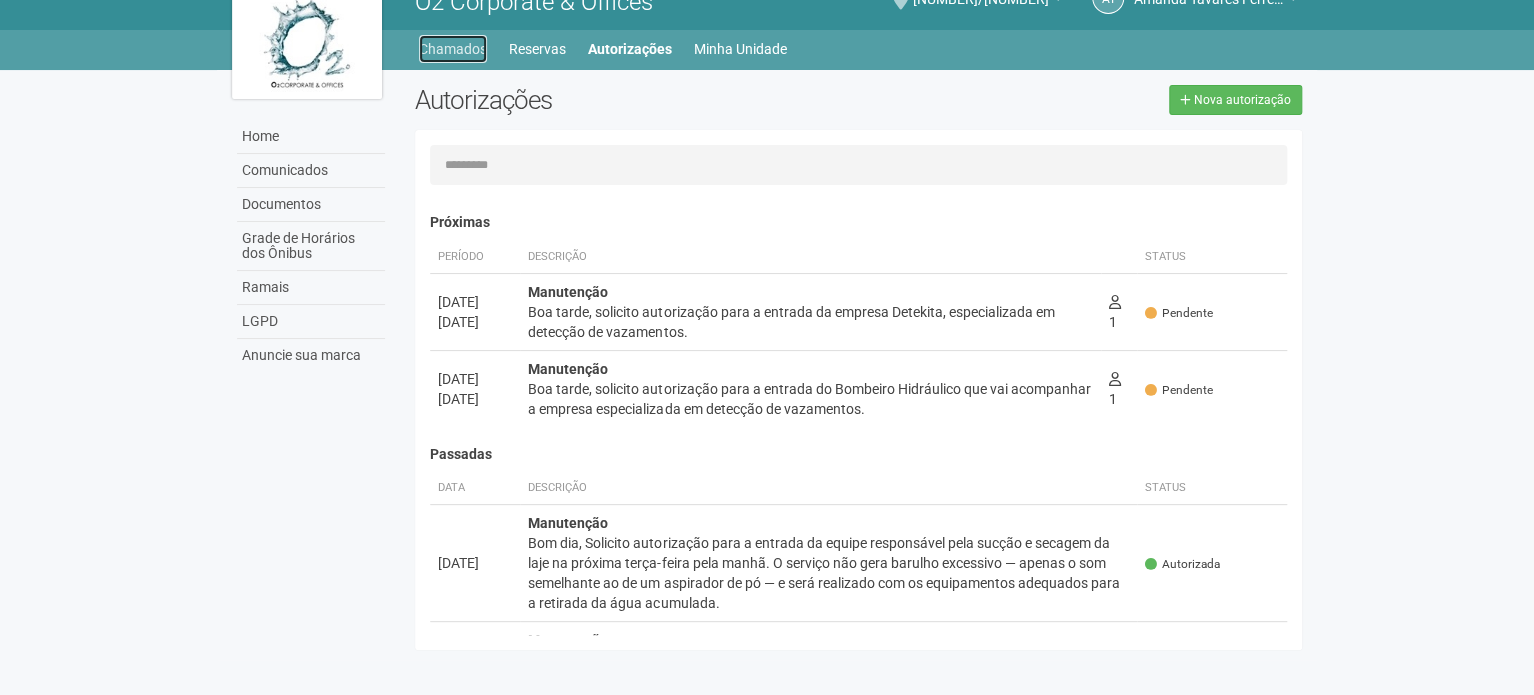click on "Chamados" at bounding box center [453, 49] 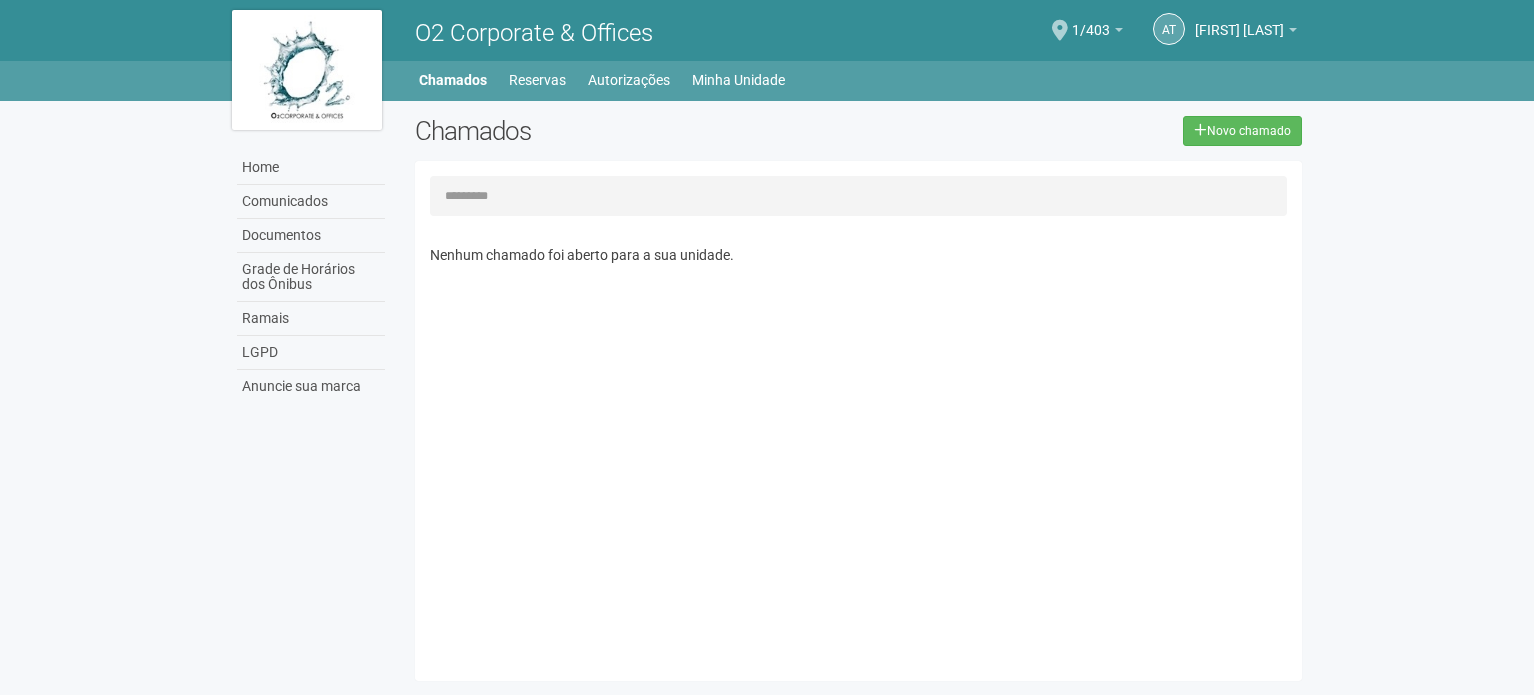 scroll, scrollTop: 0, scrollLeft: 0, axis: both 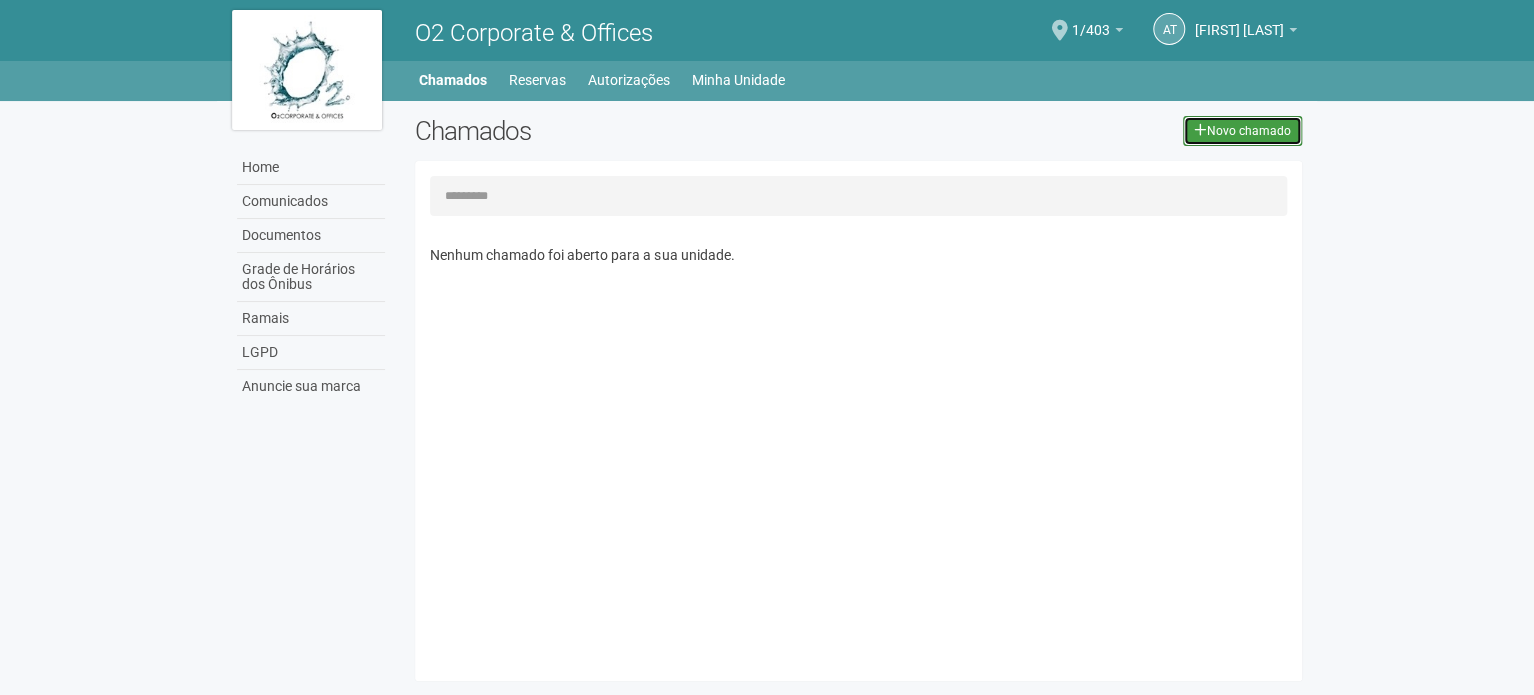 click on "Novo chamado" at bounding box center [1242, 131] 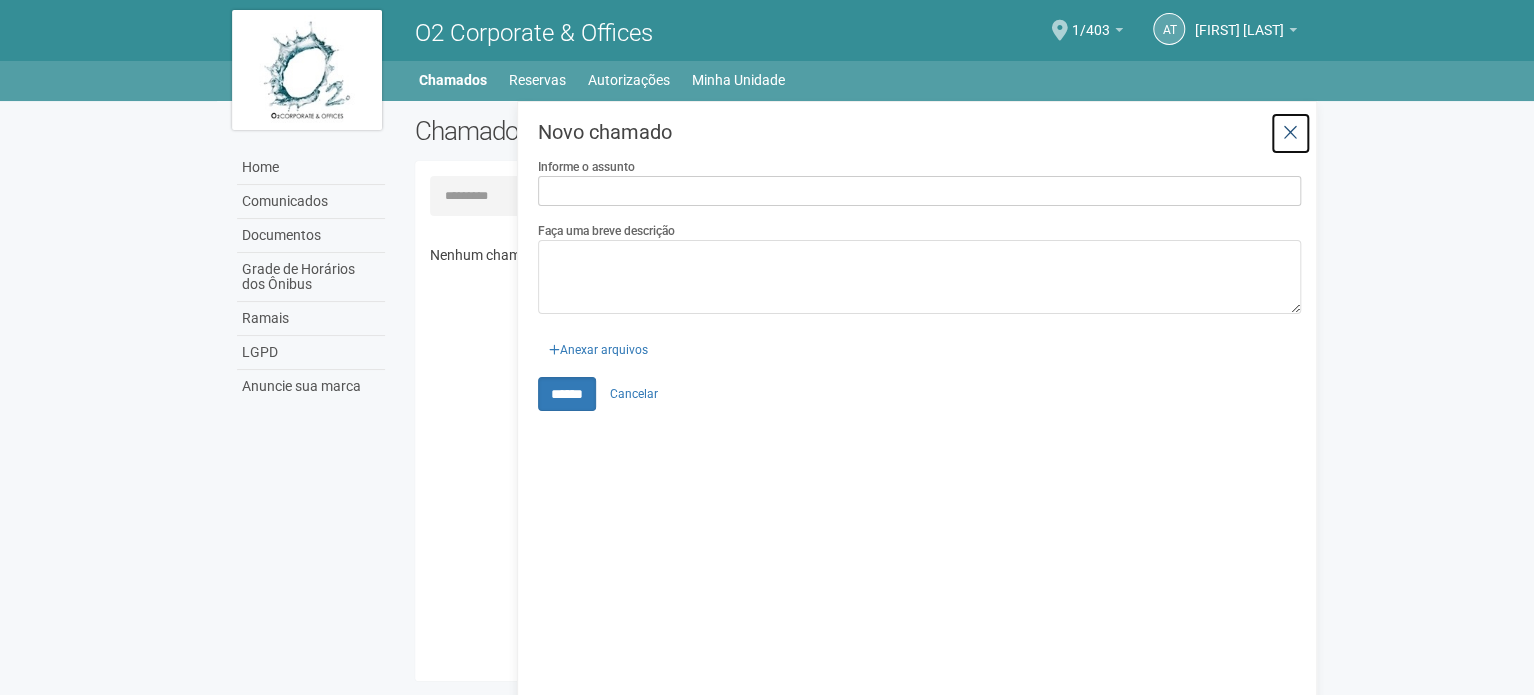 click at bounding box center (1290, 133) 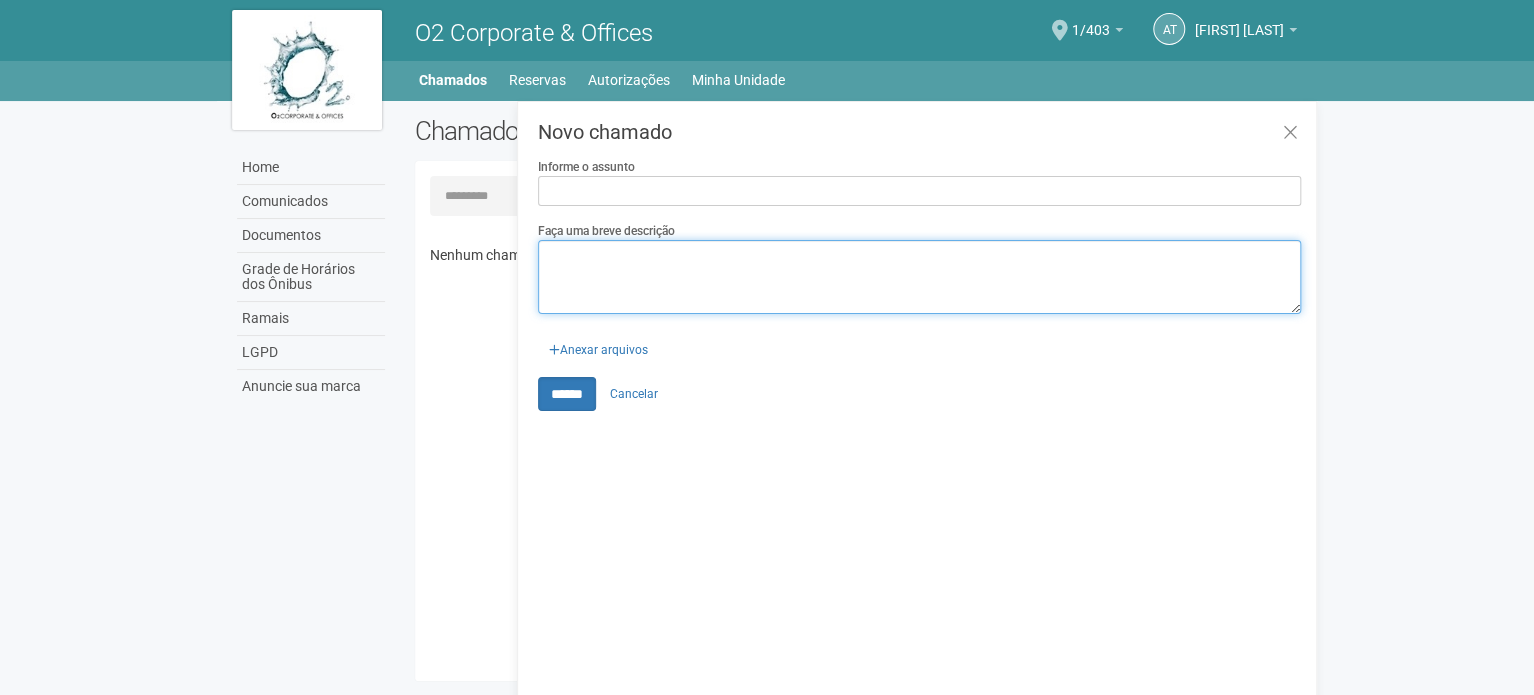 click on "Faça uma breve descrição" at bounding box center [919, 277] 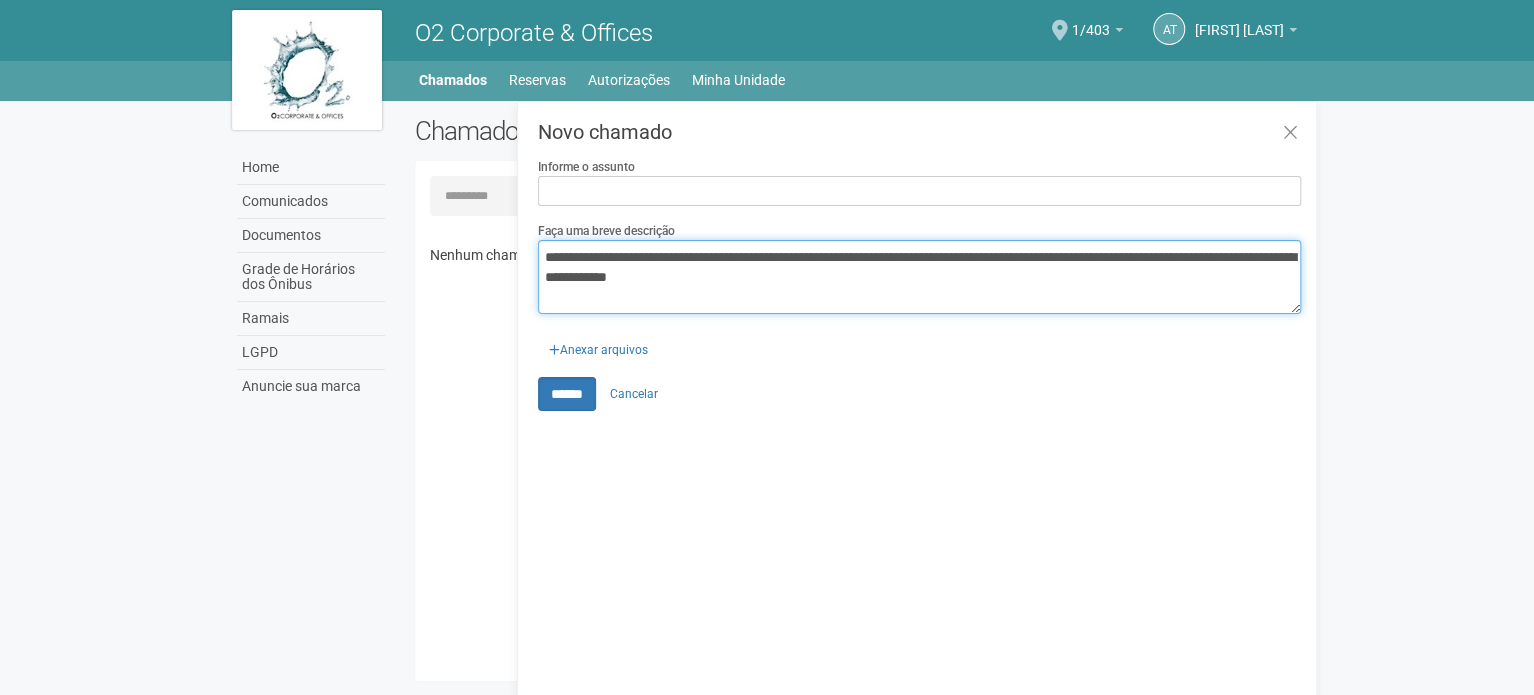 scroll, scrollTop: 20, scrollLeft: 0, axis: vertical 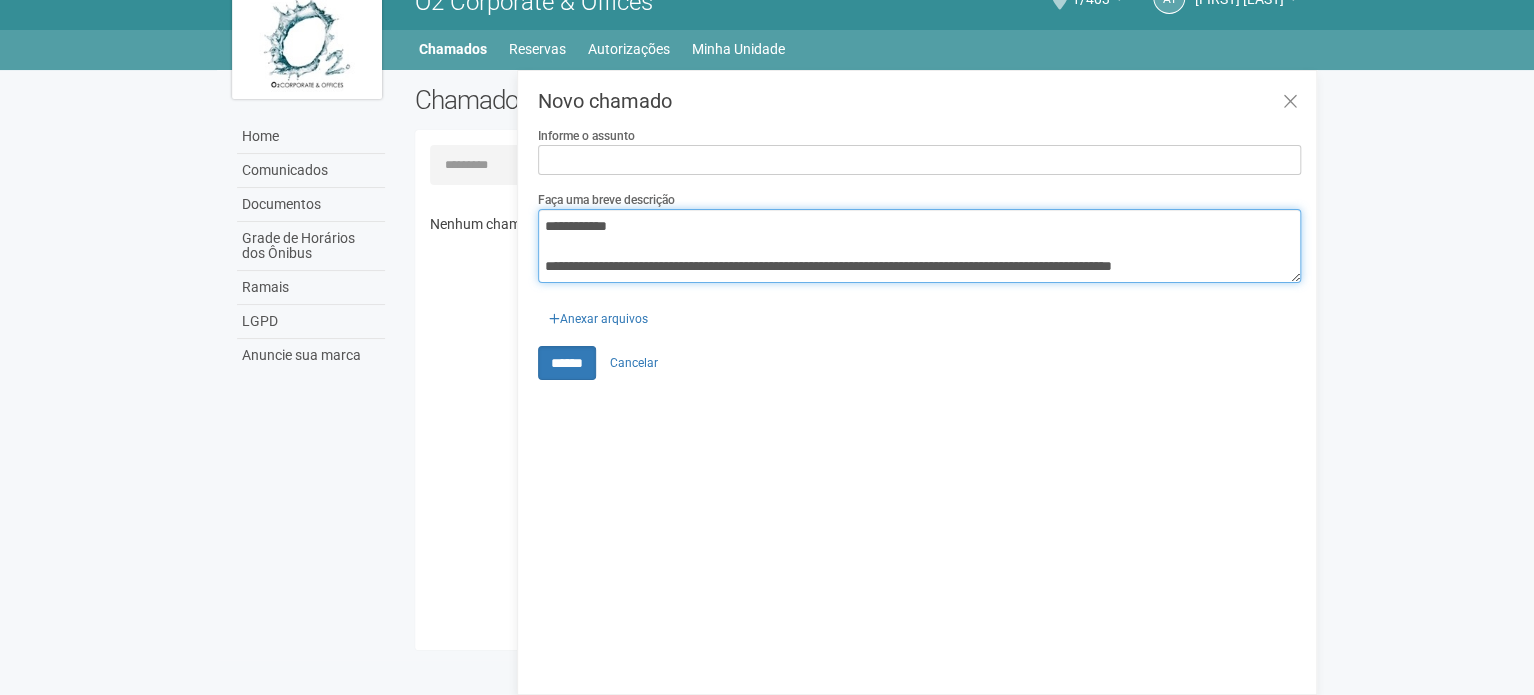 type on "**********" 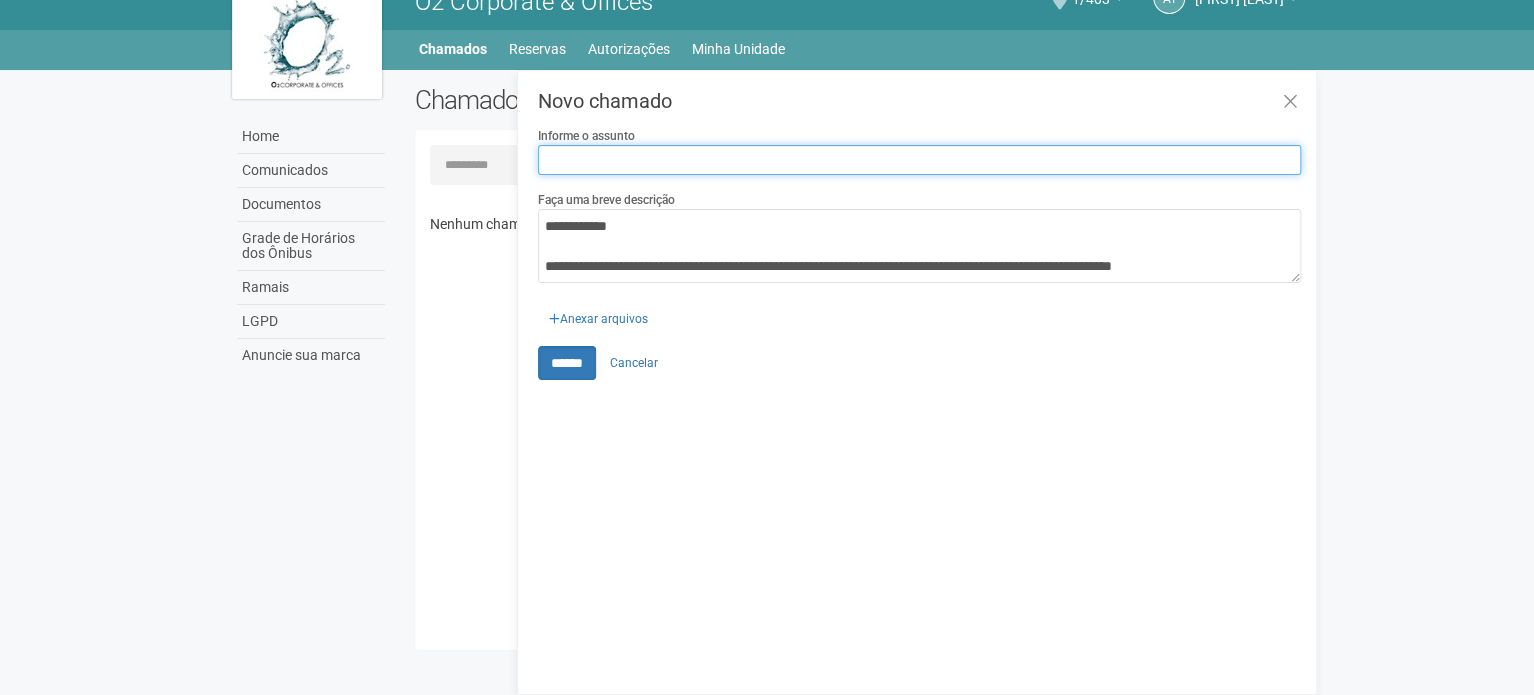 click on "Informe o assunto" at bounding box center [919, 160] 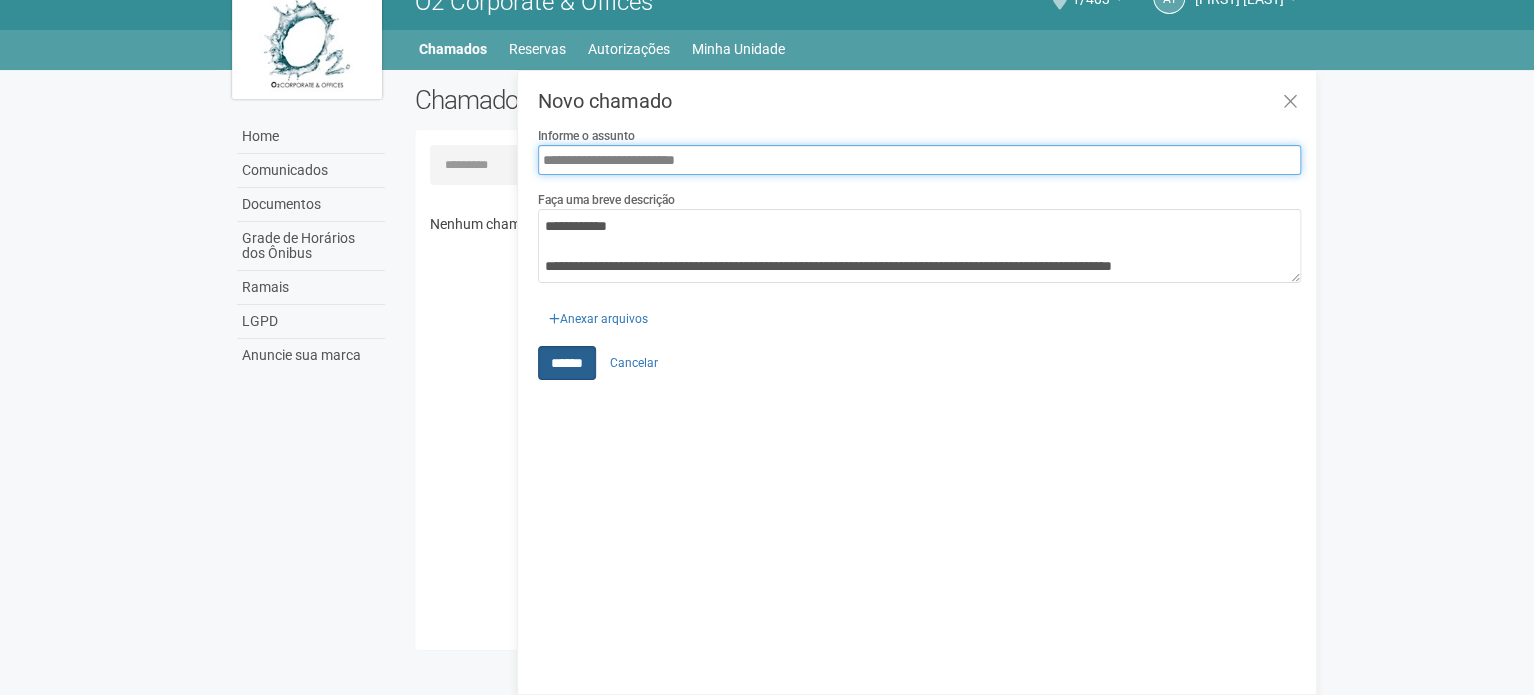 type on "**********" 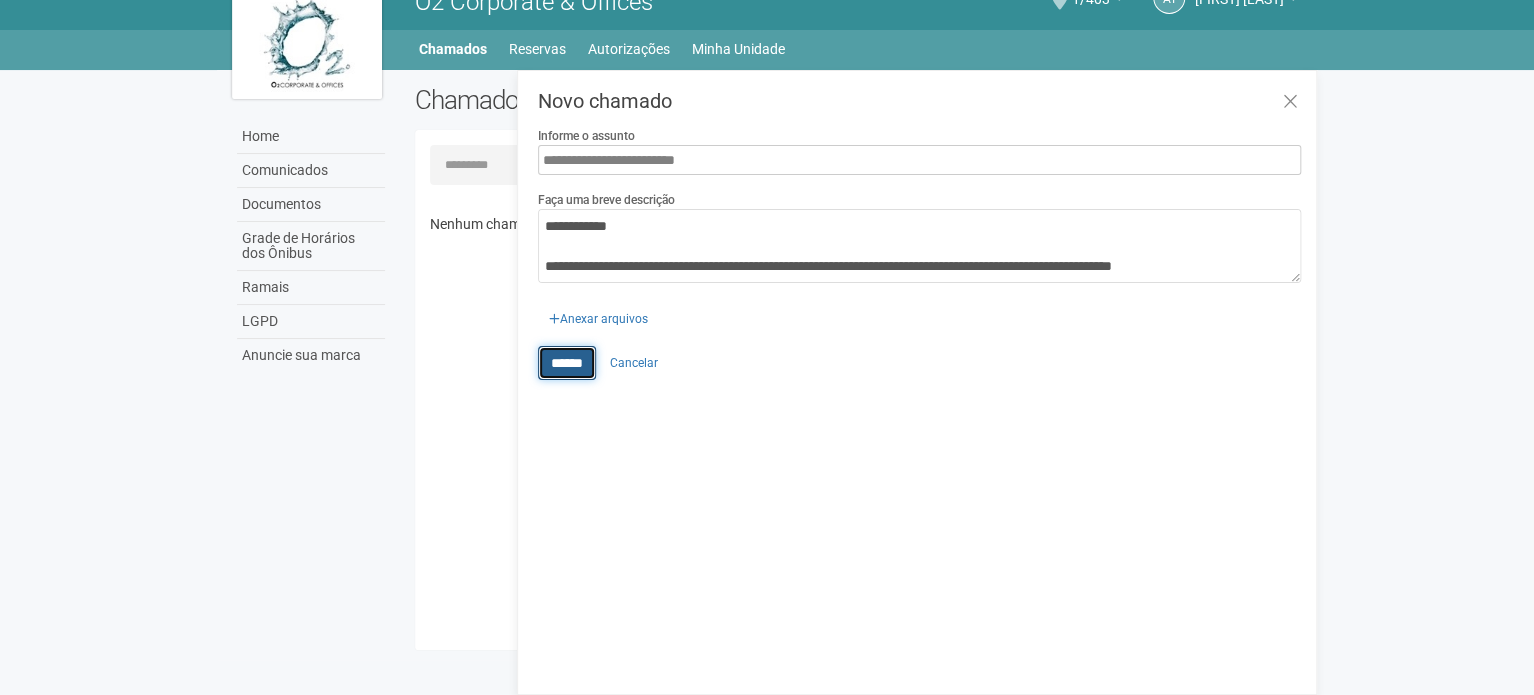 click on "******" at bounding box center (567, 363) 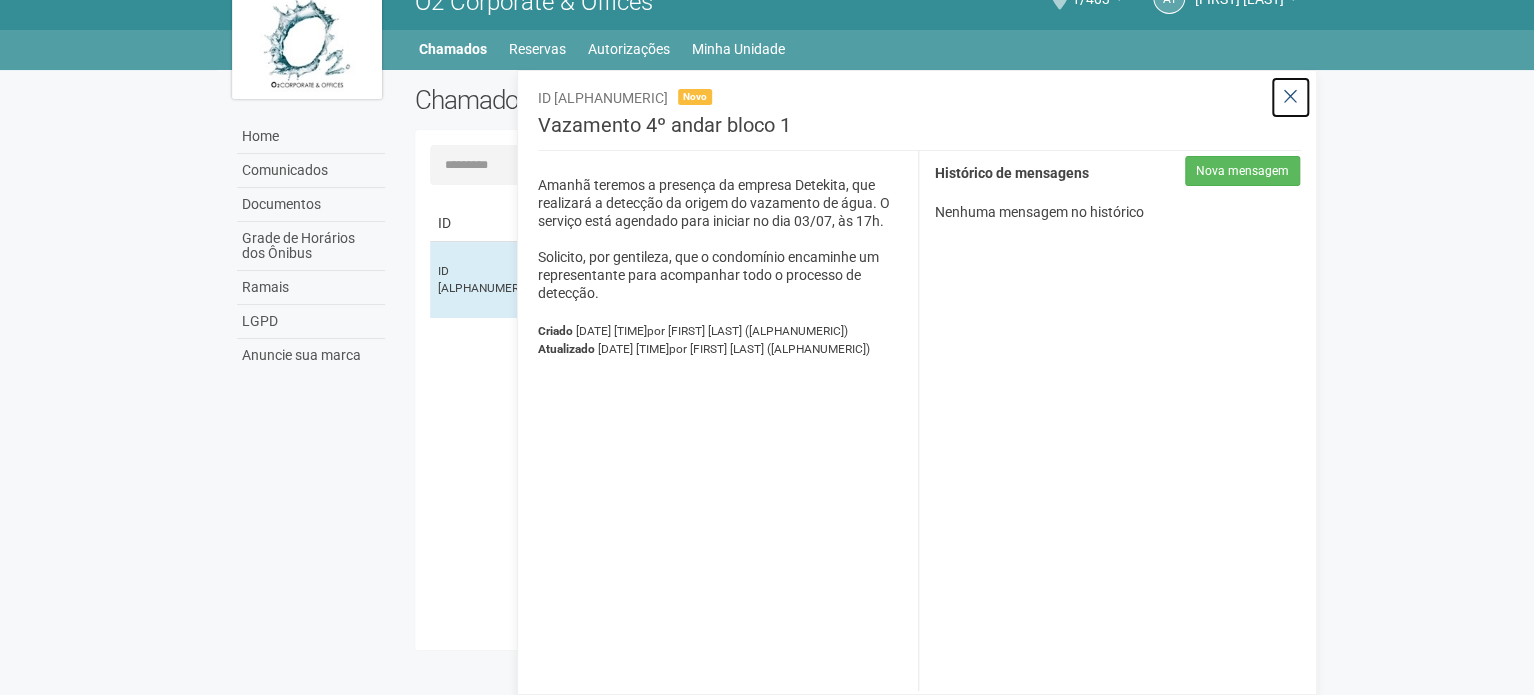 click at bounding box center (1290, 97) 